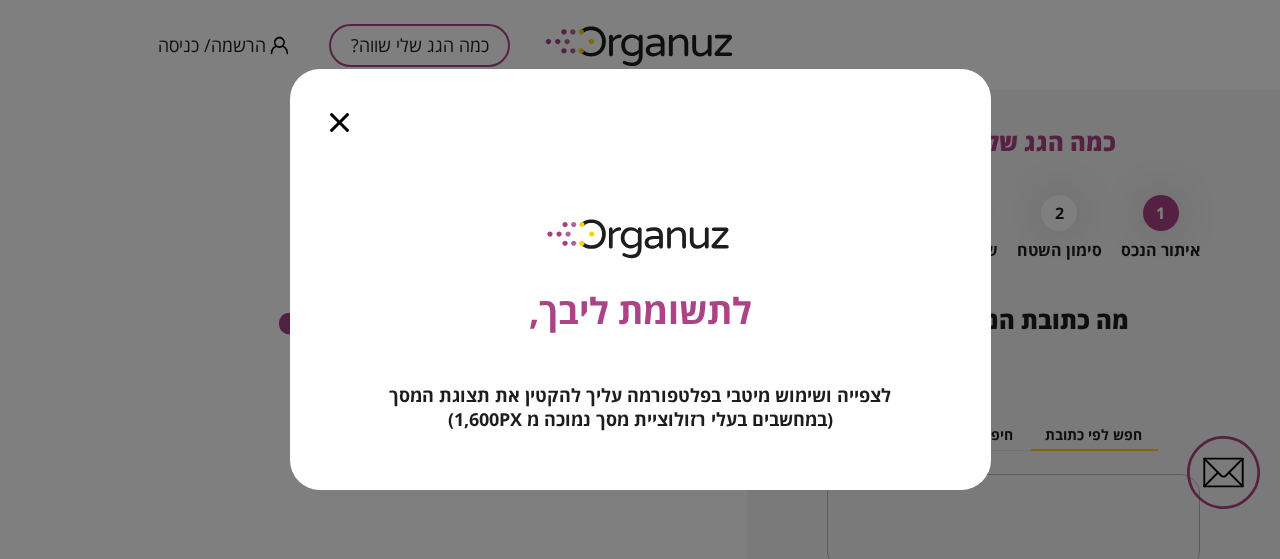 scroll, scrollTop: 0, scrollLeft: 0, axis: both 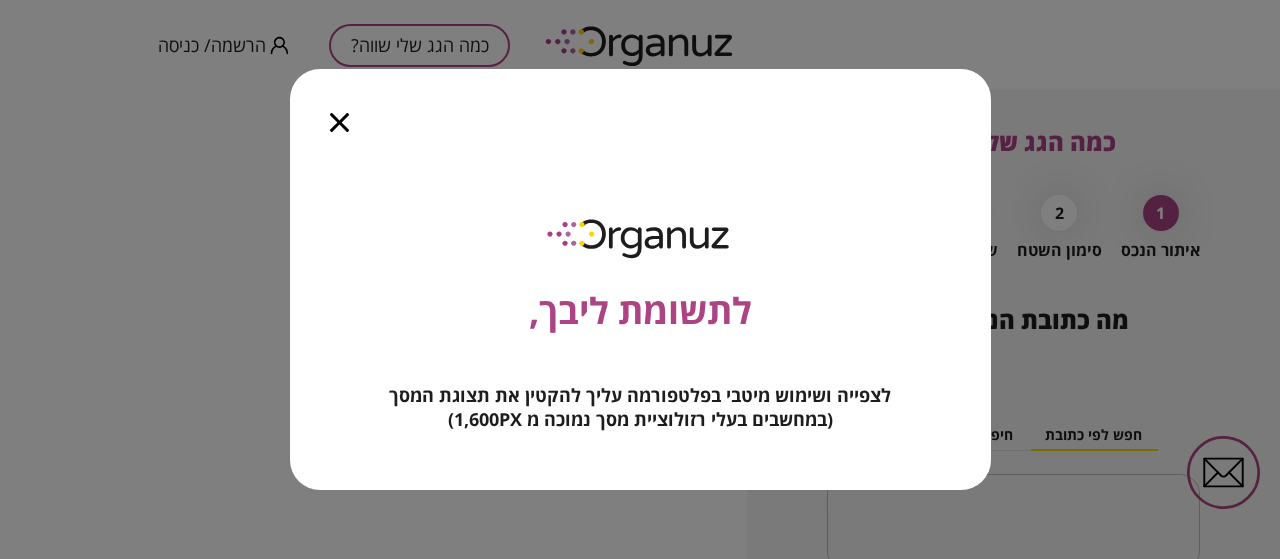 click 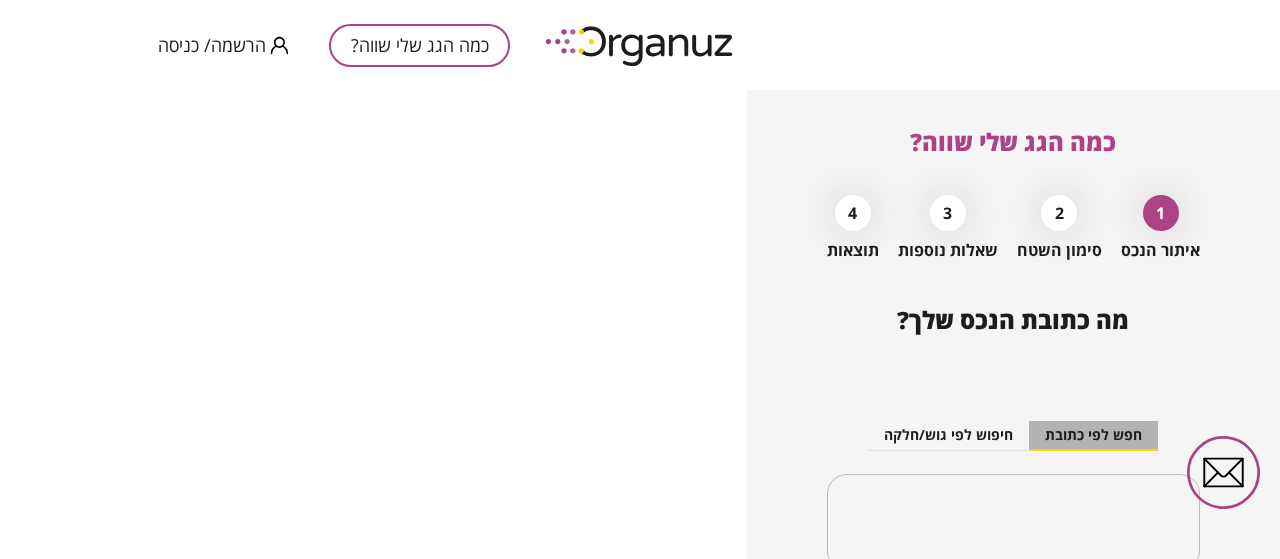 click on "חפש לפי כתובת" at bounding box center (1093, 436) 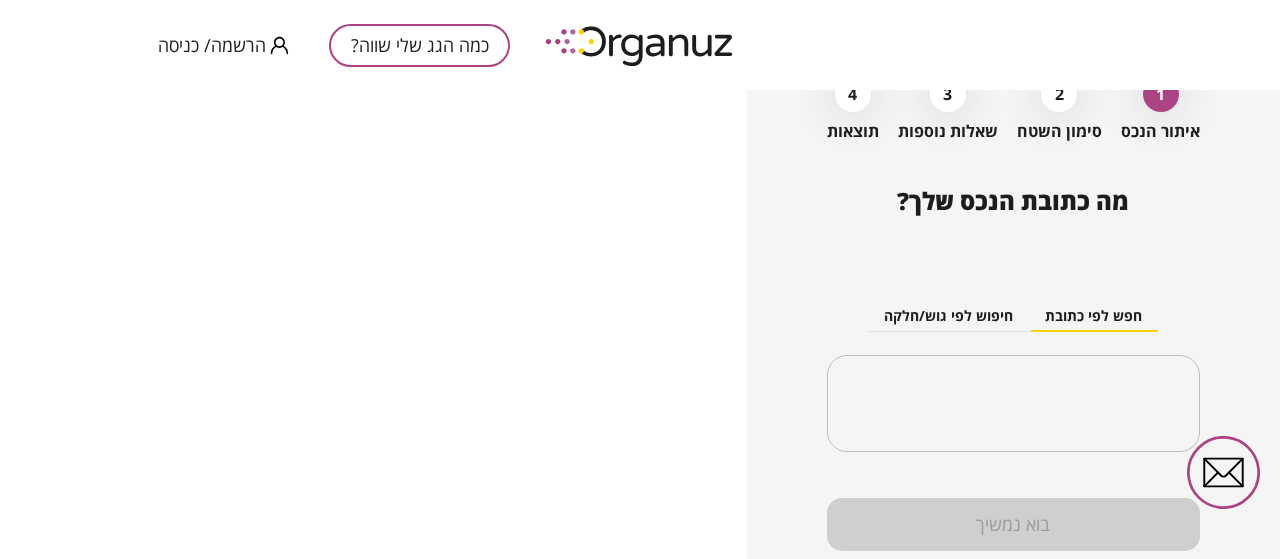 scroll, scrollTop: 121, scrollLeft: 0, axis: vertical 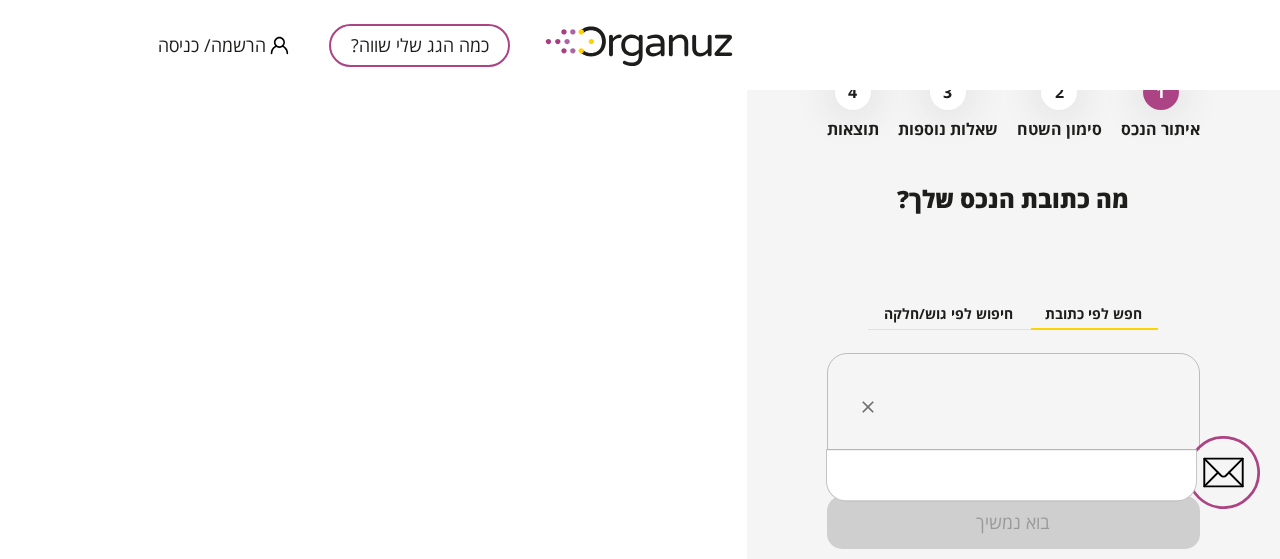 click at bounding box center (1021, 402) 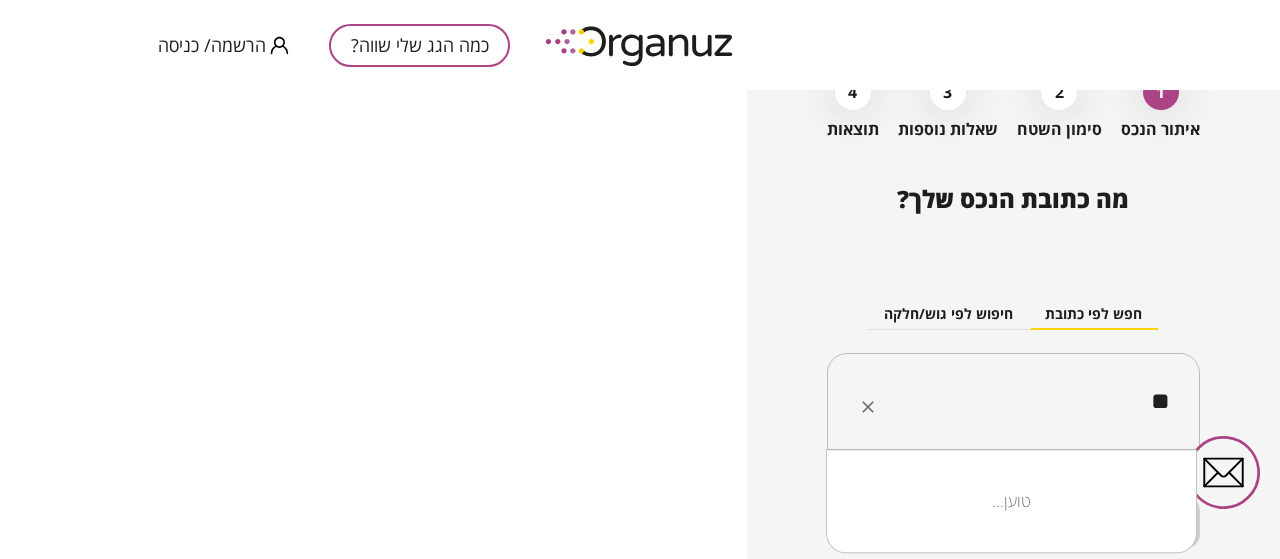 type on "*" 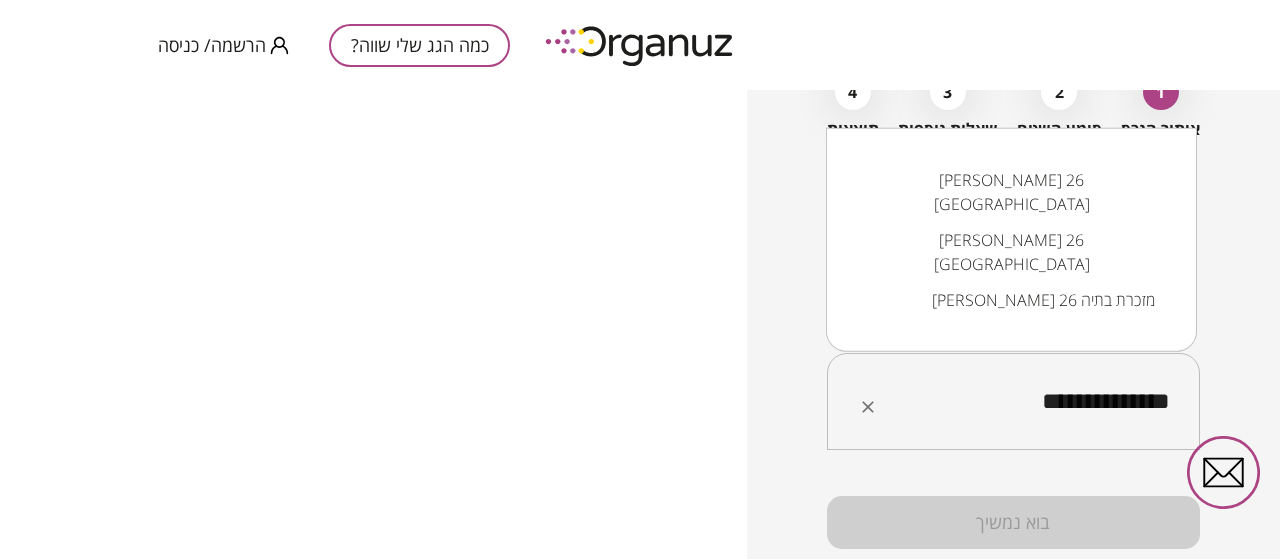click on "[PERSON_NAME] 26 [GEOGRAPHIC_DATA]" at bounding box center (1011, 252) 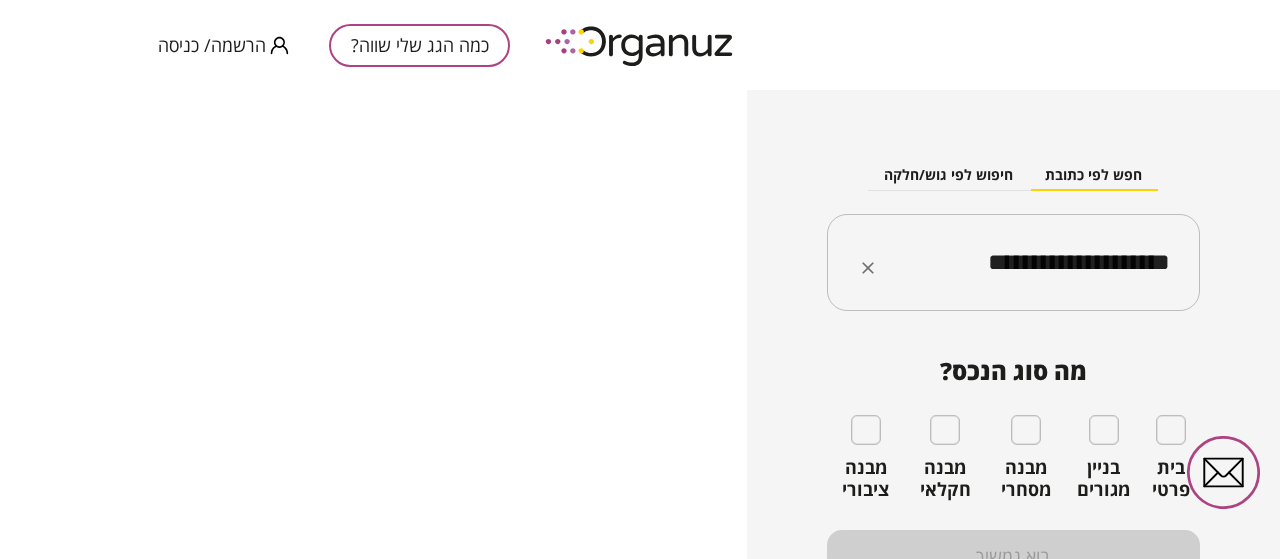 scroll, scrollTop: 283, scrollLeft: 0, axis: vertical 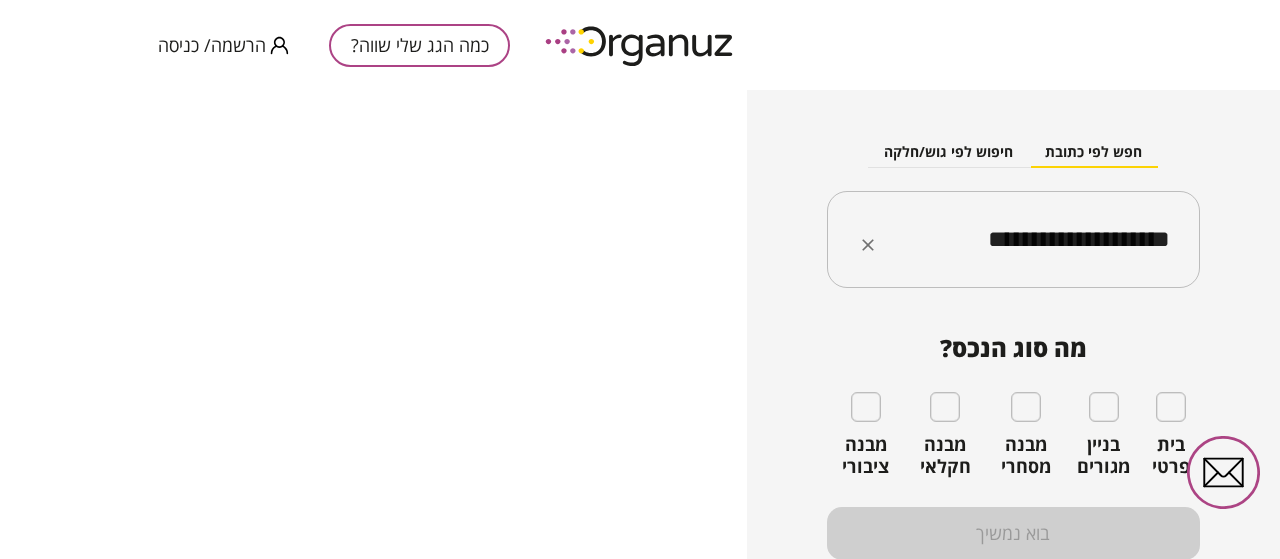 type on "**********" 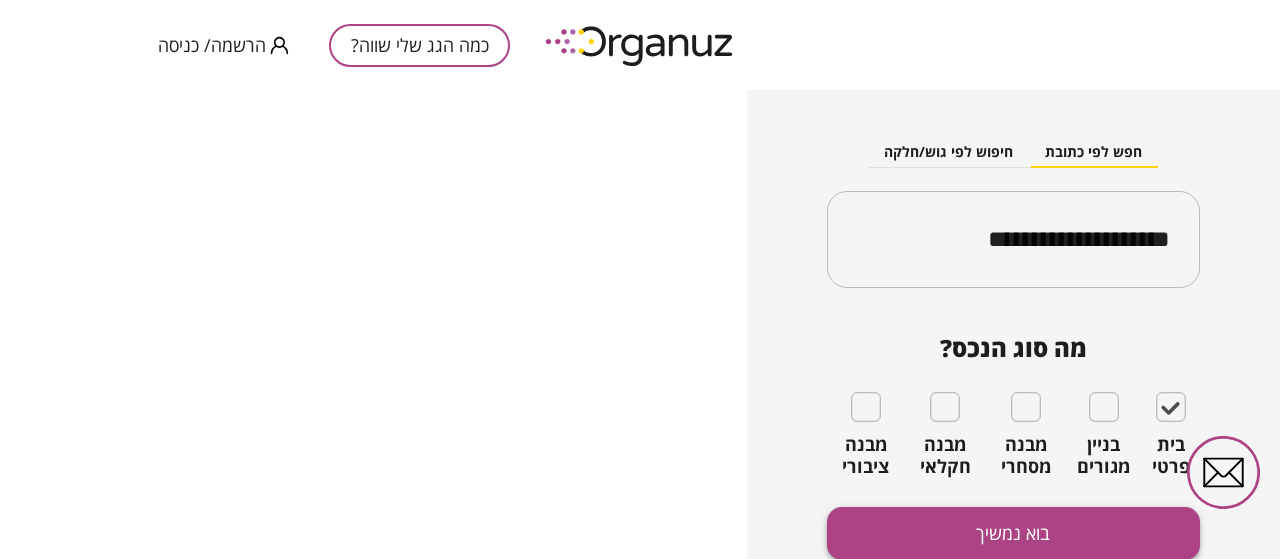 click on "בוא נמשיך" at bounding box center (1013, 533) 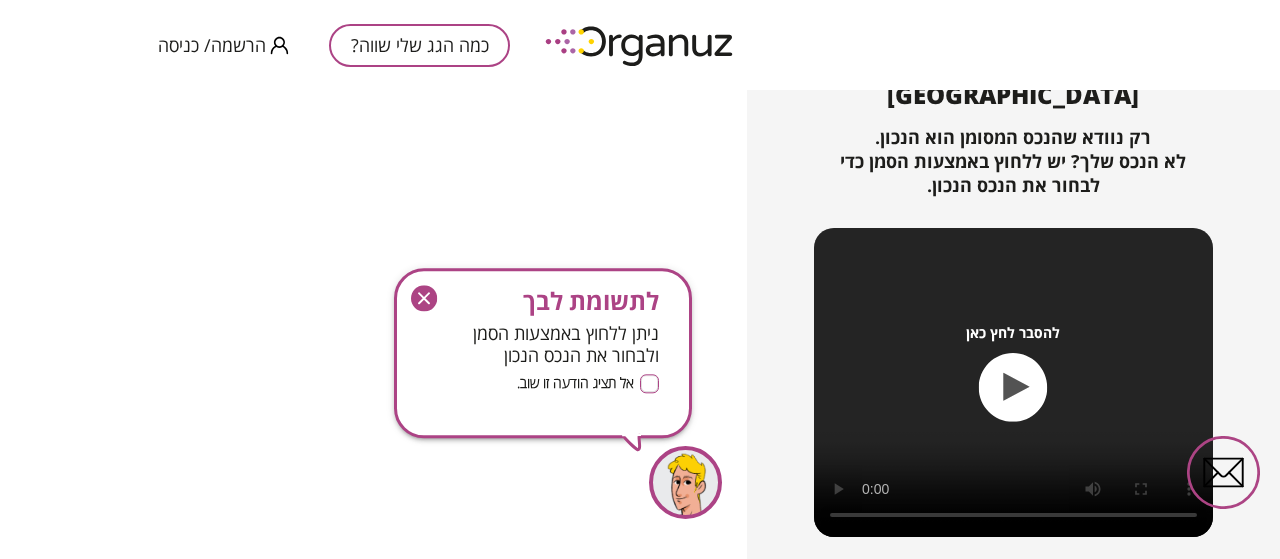 click 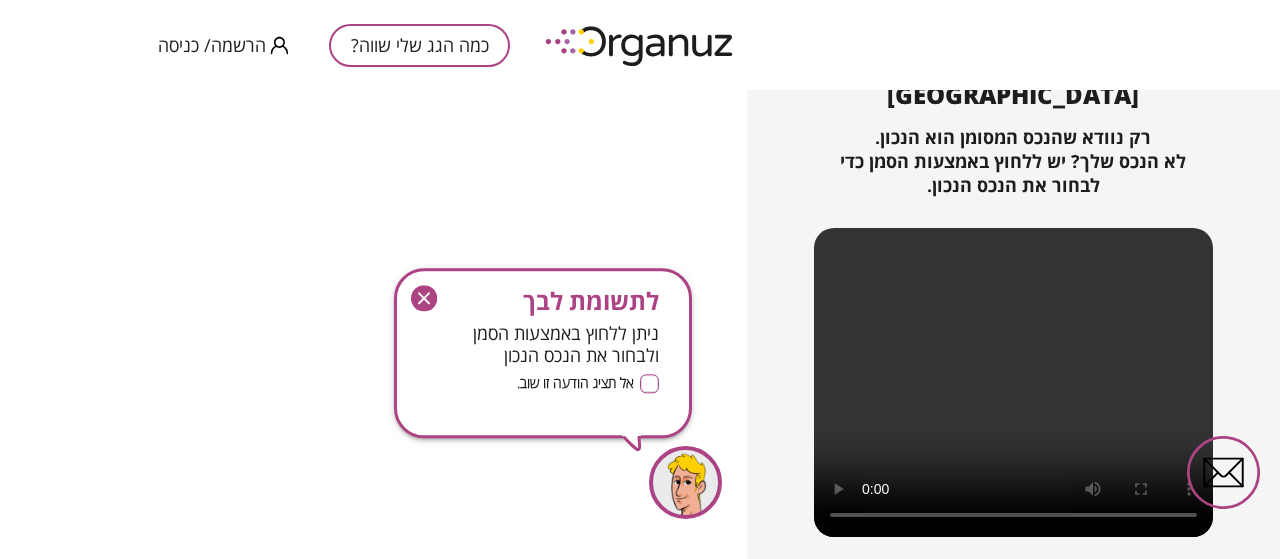 click 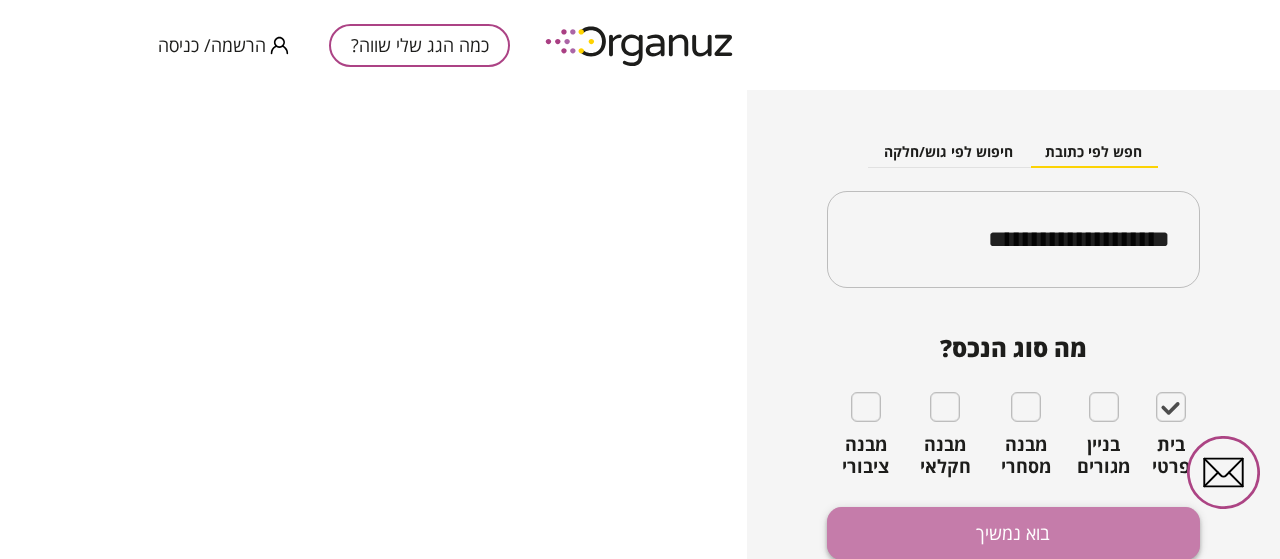 click on "בוא נמשיך" at bounding box center (1013, 533) 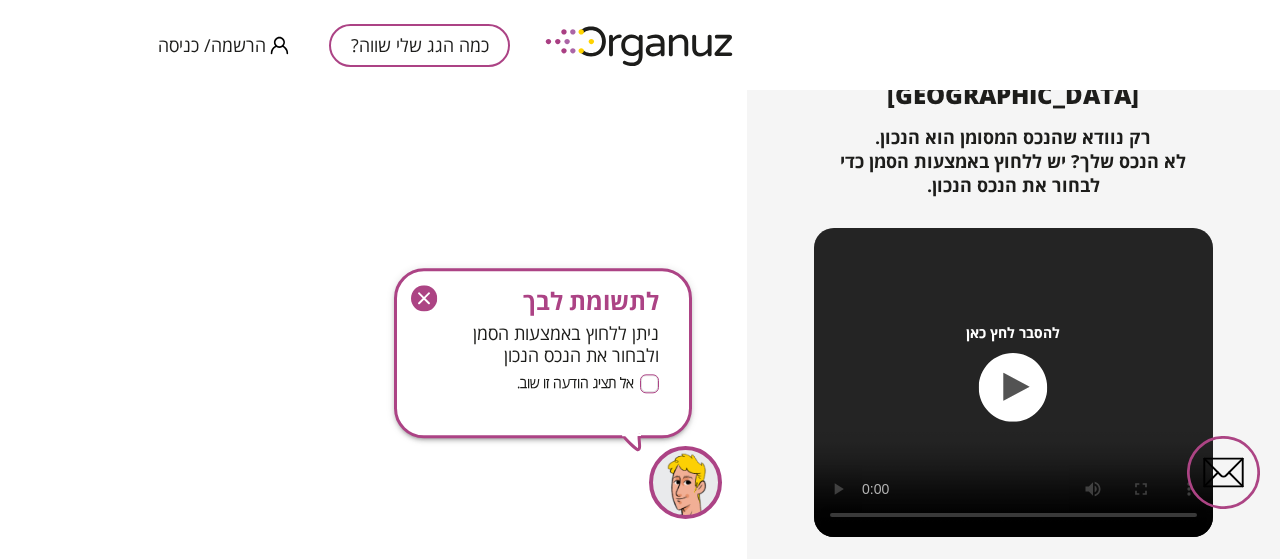 click 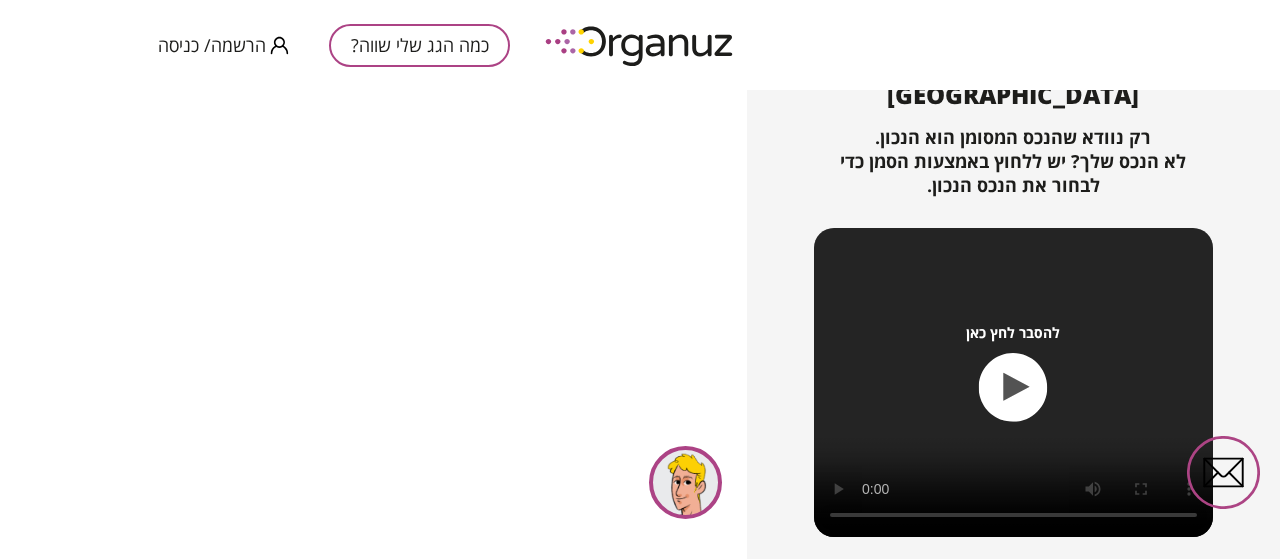 click 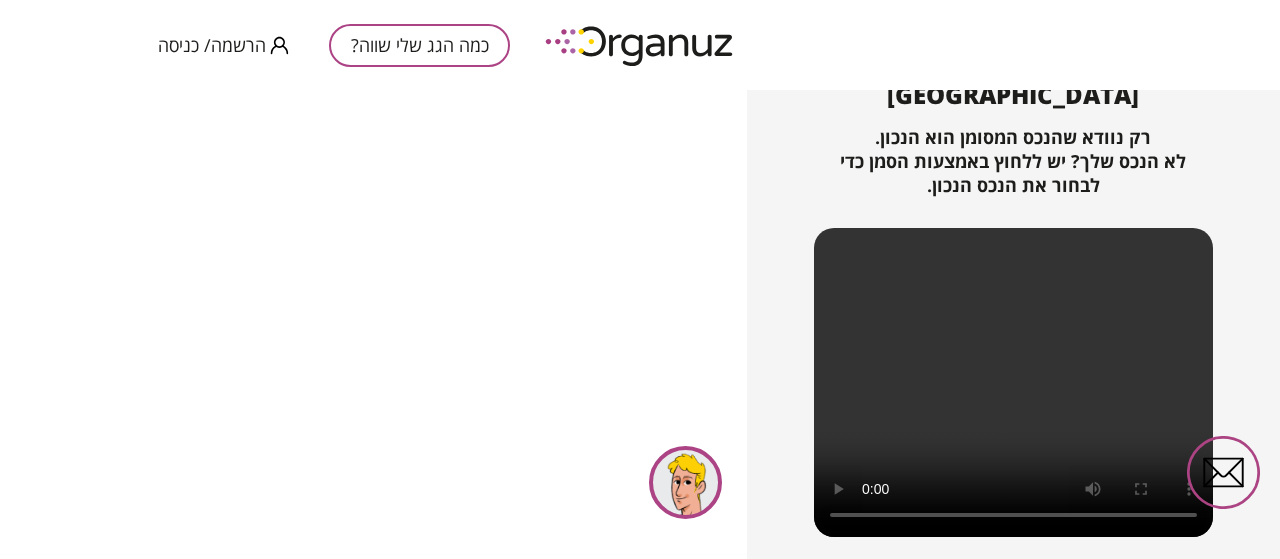 scroll, scrollTop: 343, scrollLeft: 0, axis: vertical 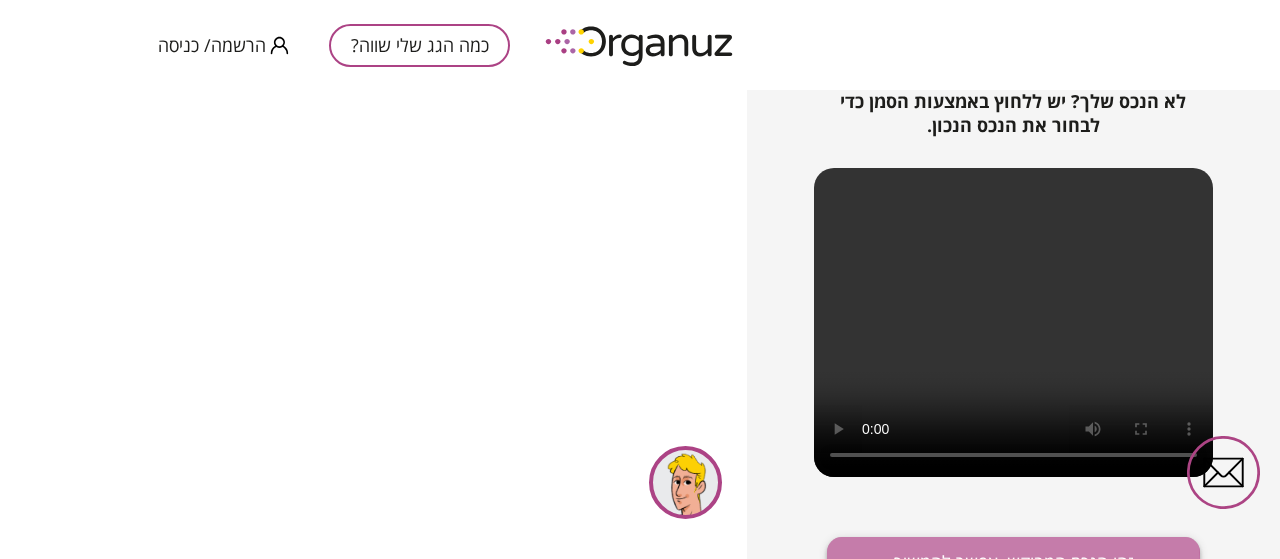 click on "זהו הנכס המבוקש, אפשר להמשיך" at bounding box center (1013, 563) 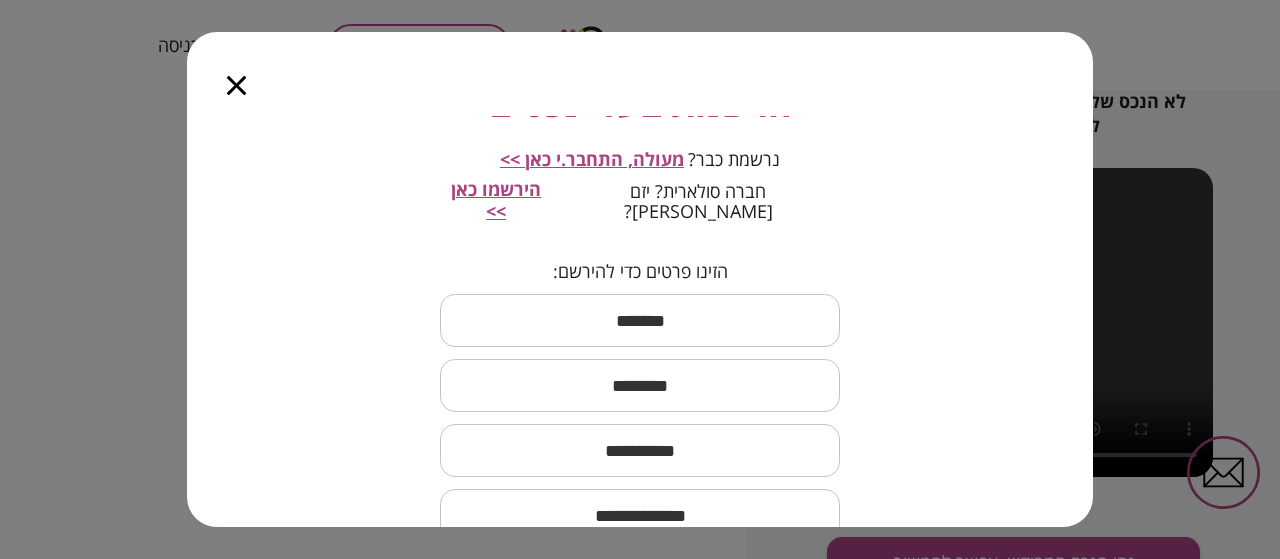 scroll, scrollTop: 253, scrollLeft: 0, axis: vertical 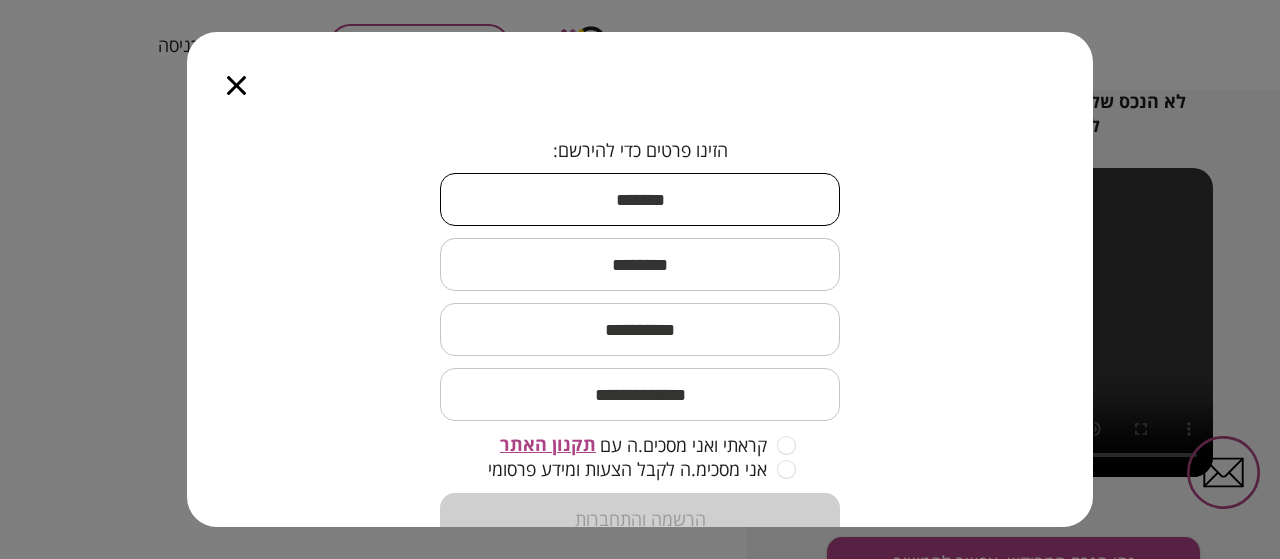 click at bounding box center (640, 199) 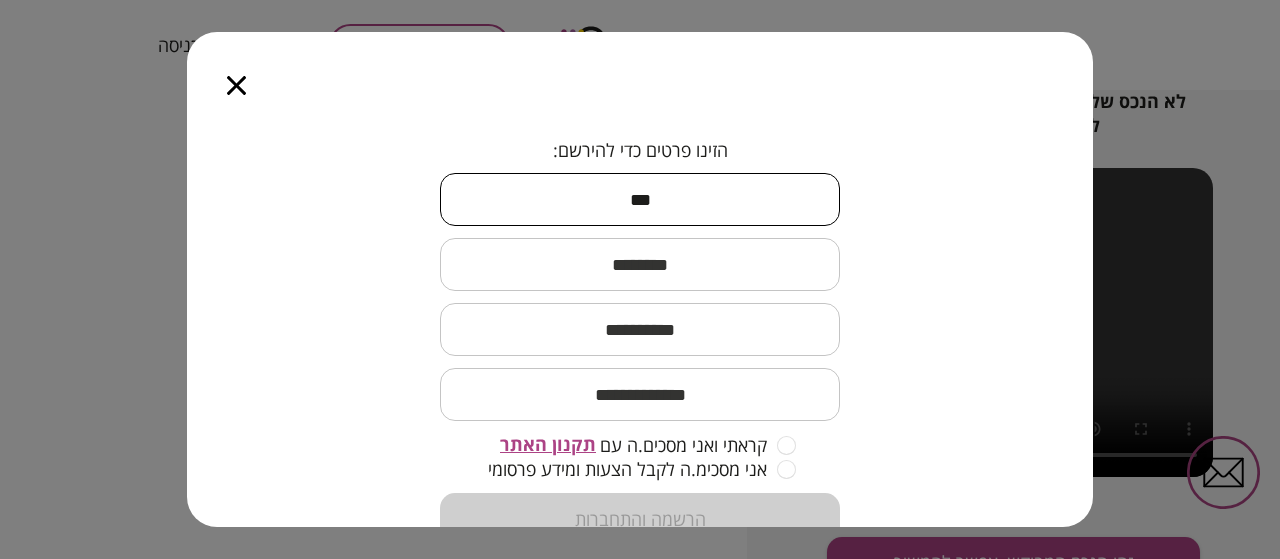 type on "***" 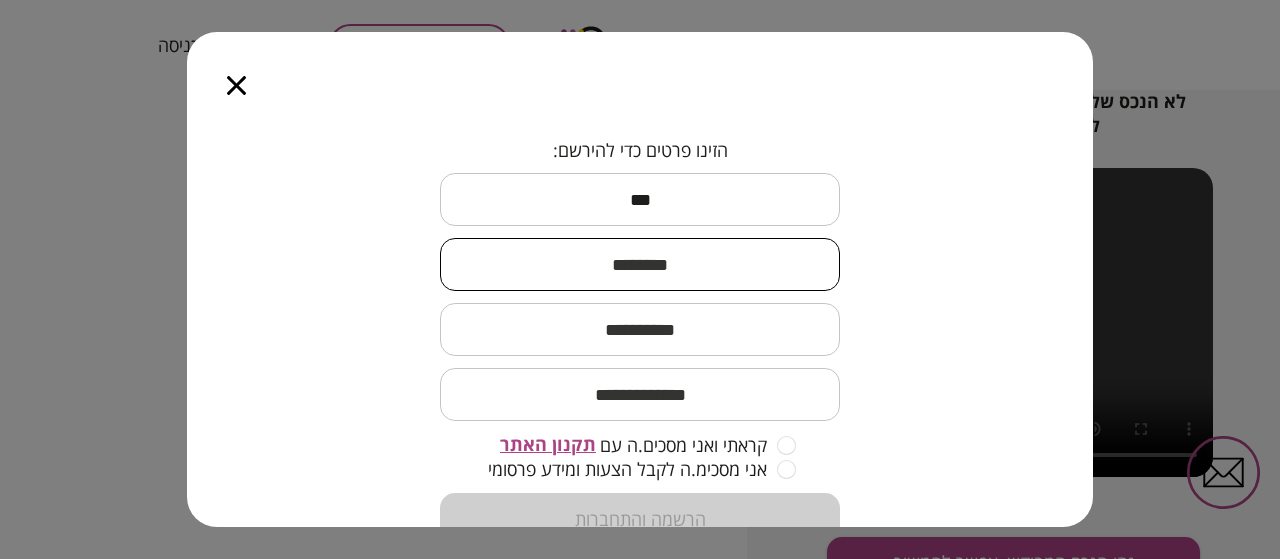 click at bounding box center (640, 264) 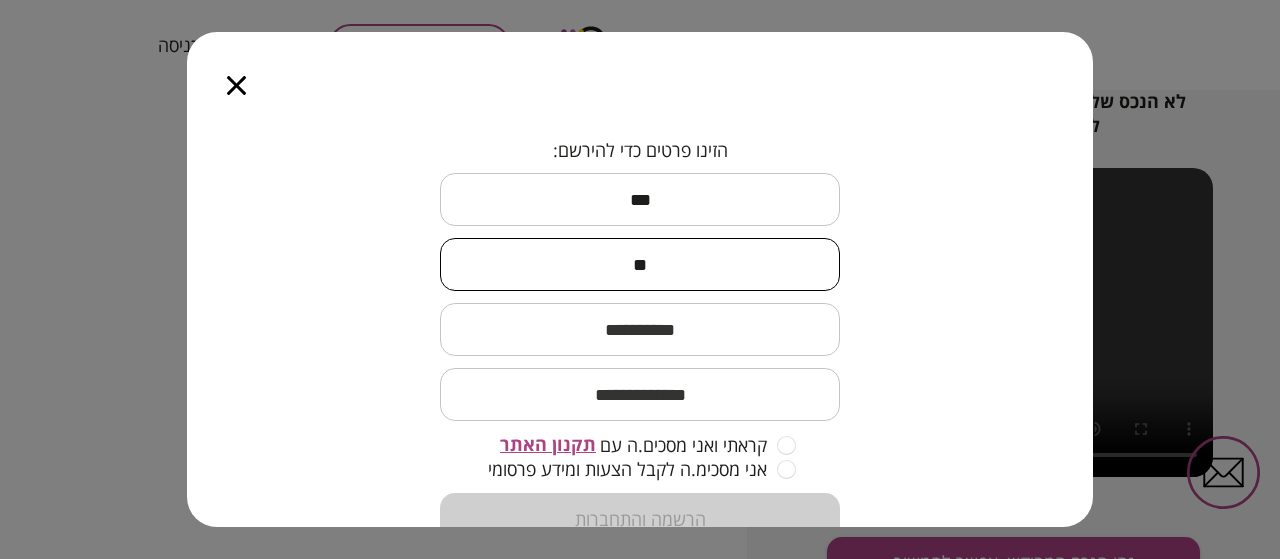 type on "****" 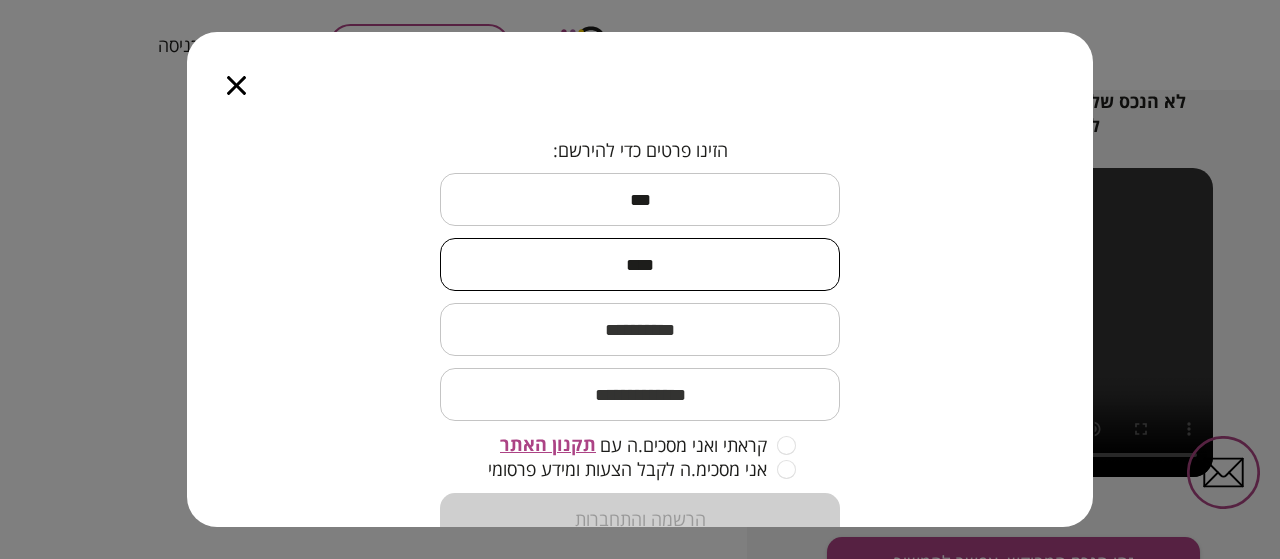 type on "**********" 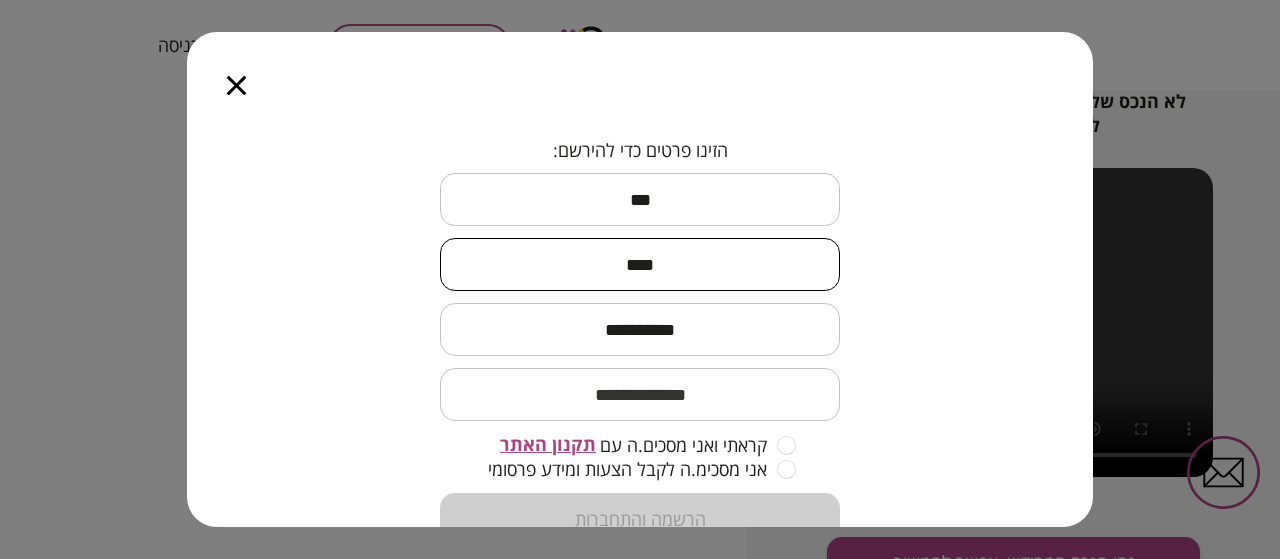 type on "**********" 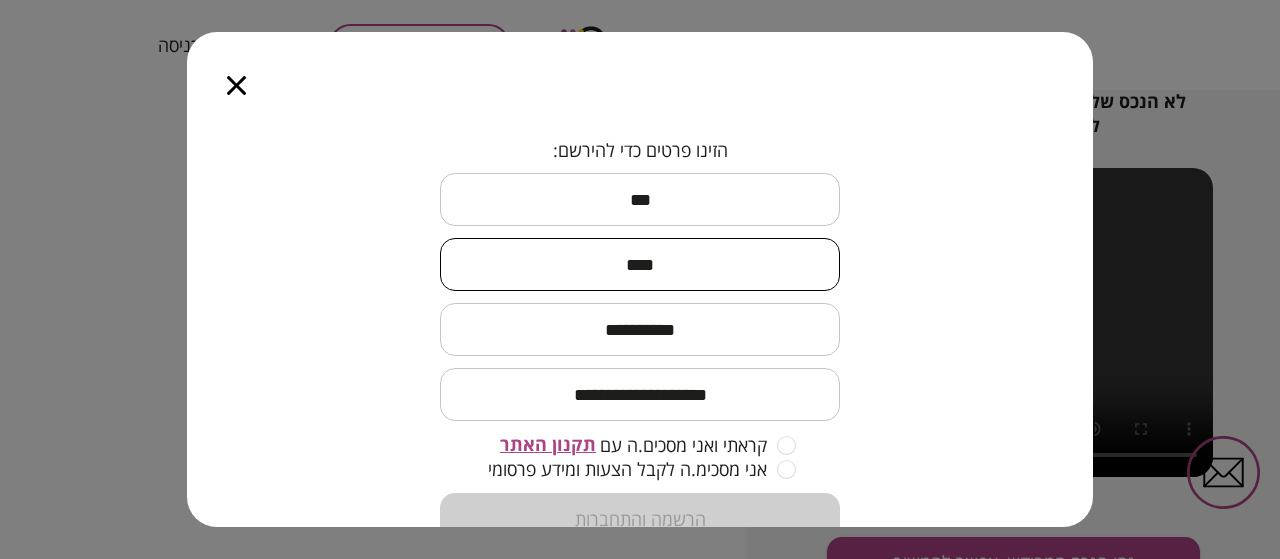 scroll, scrollTop: 304, scrollLeft: 0, axis: vertical 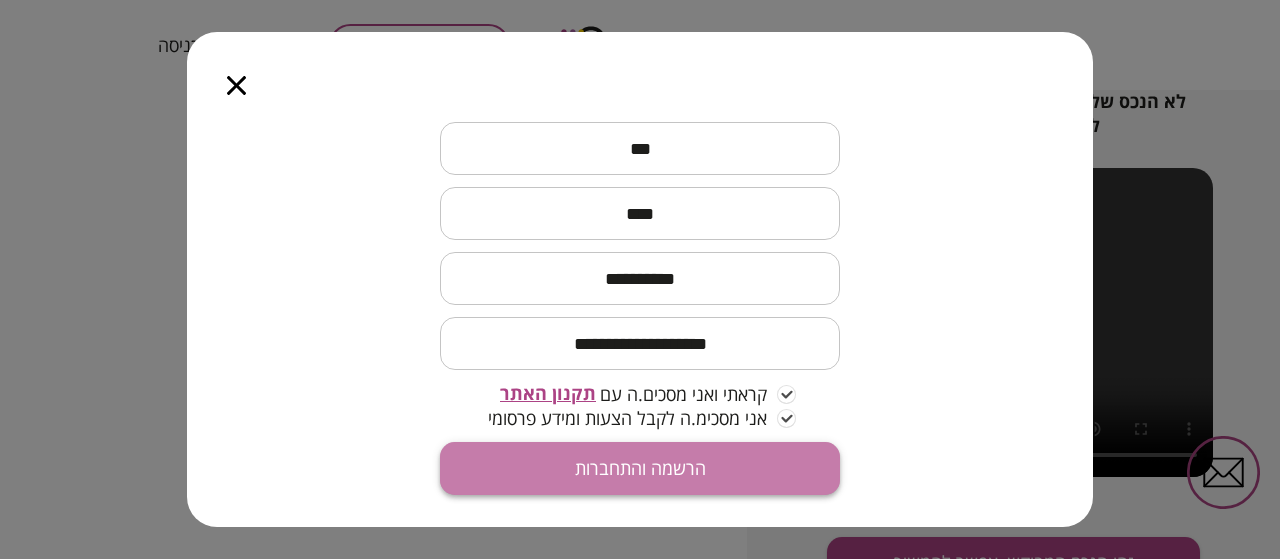 click on "הרשמה והתחברות" at bounding box center [640, 468] 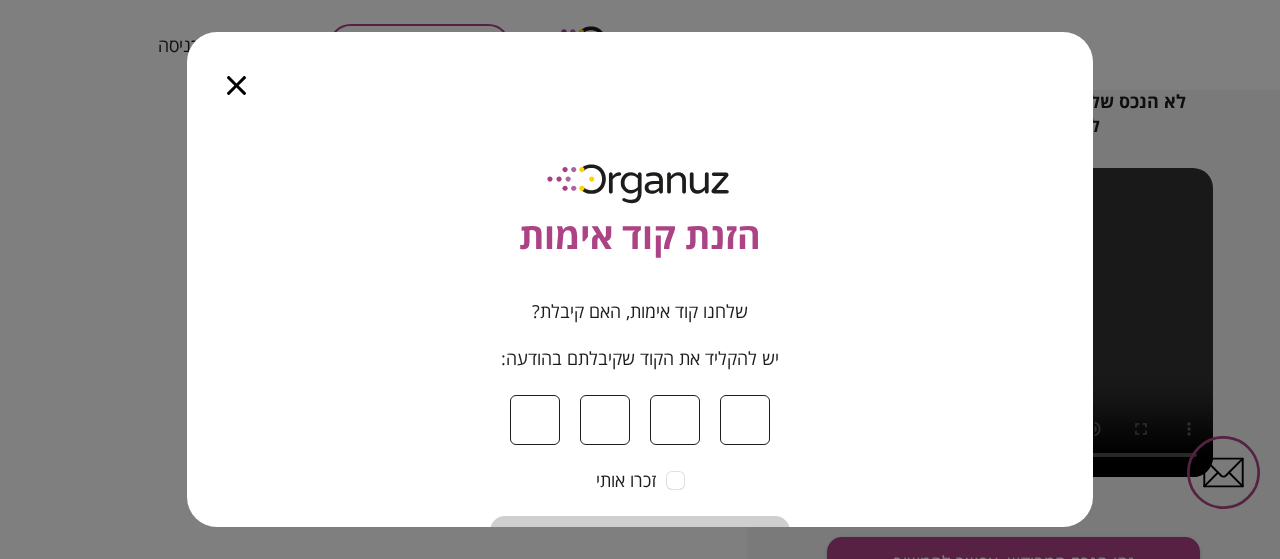 type on "*" 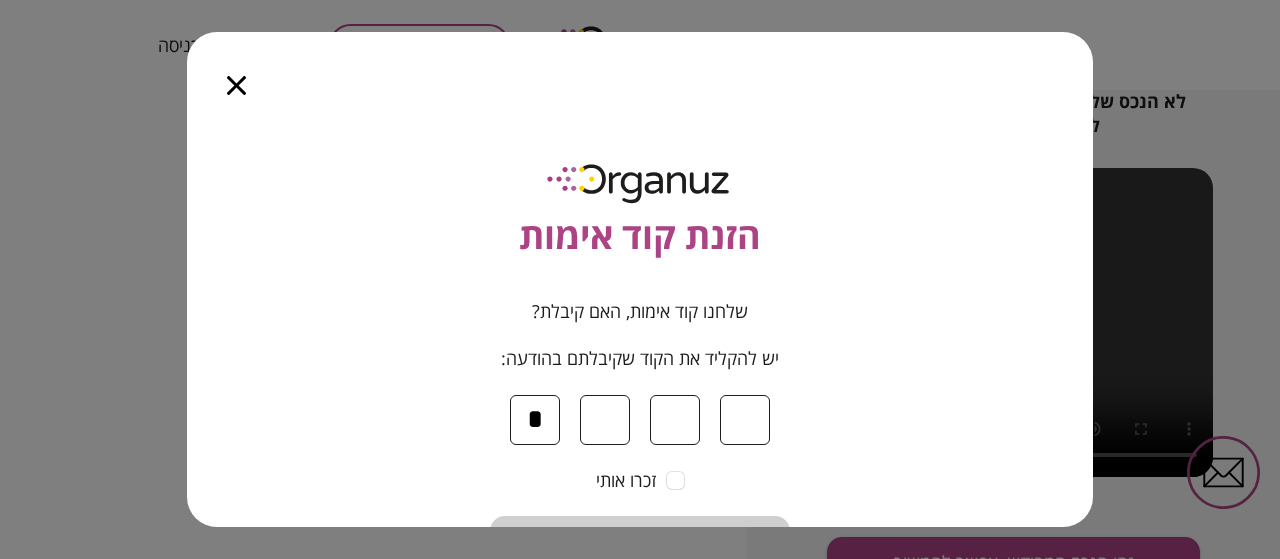 type on "*" 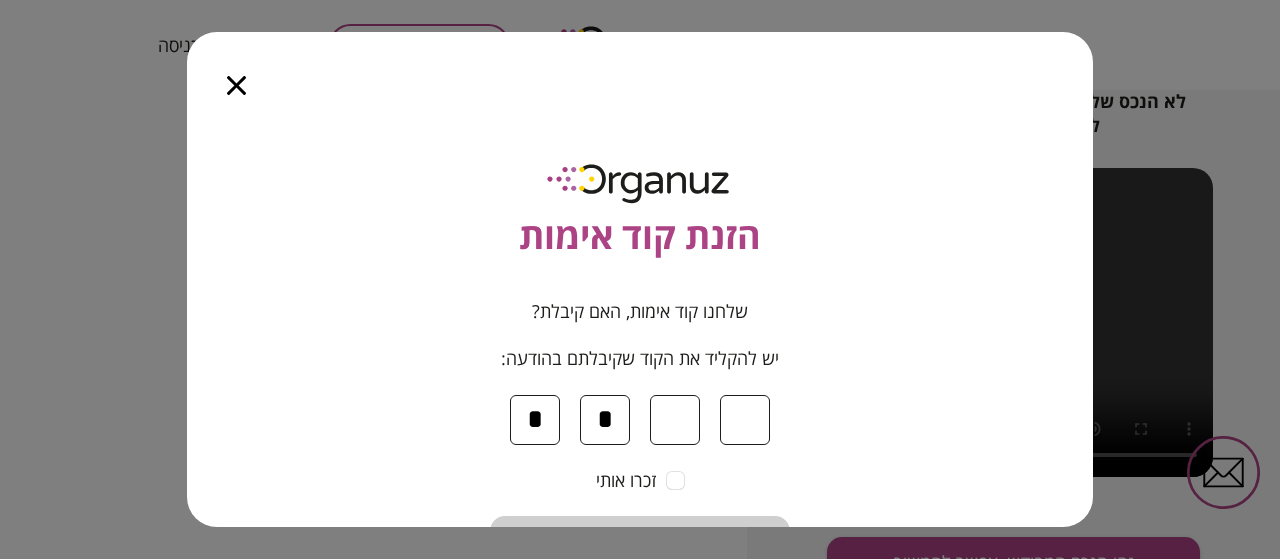 type on "*" 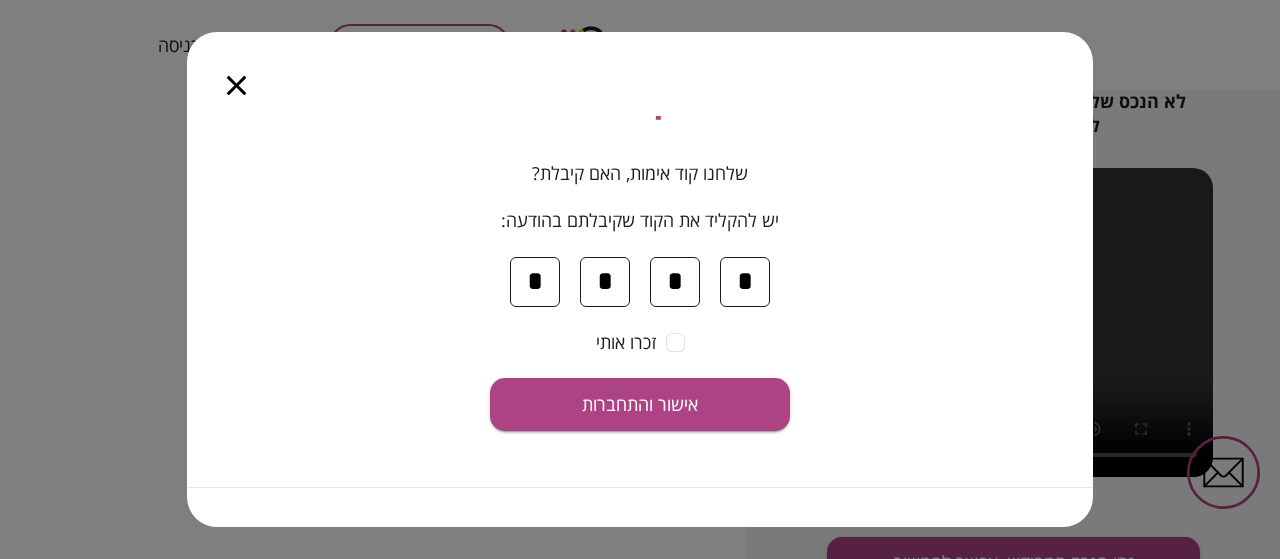 scroll, scrollTop: 139, scrollLeft: 0, axis: vertical 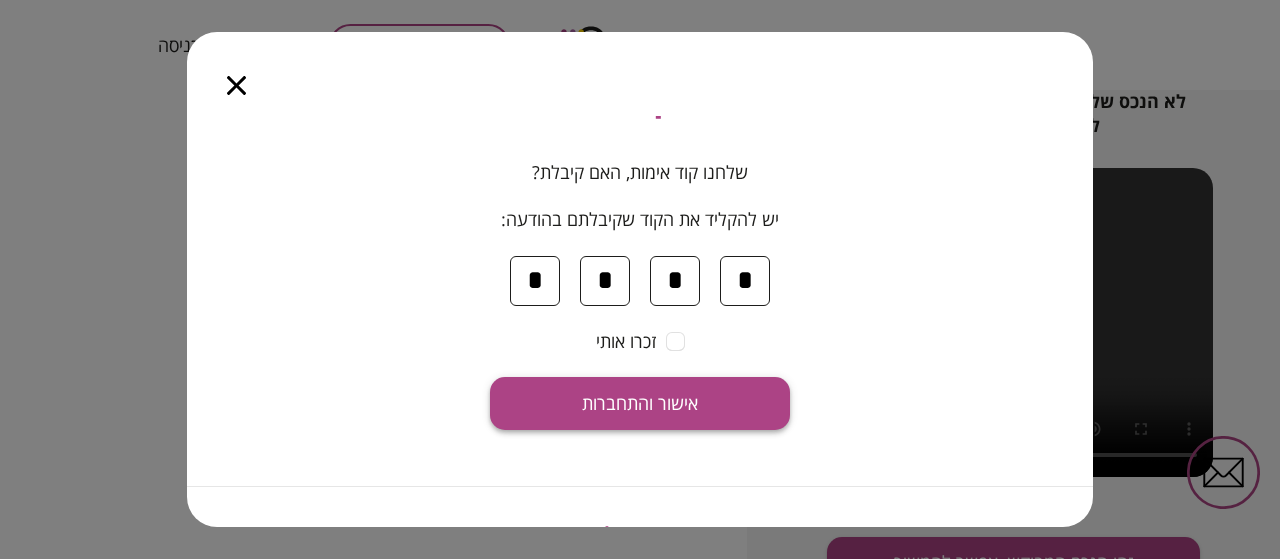 type on "*" 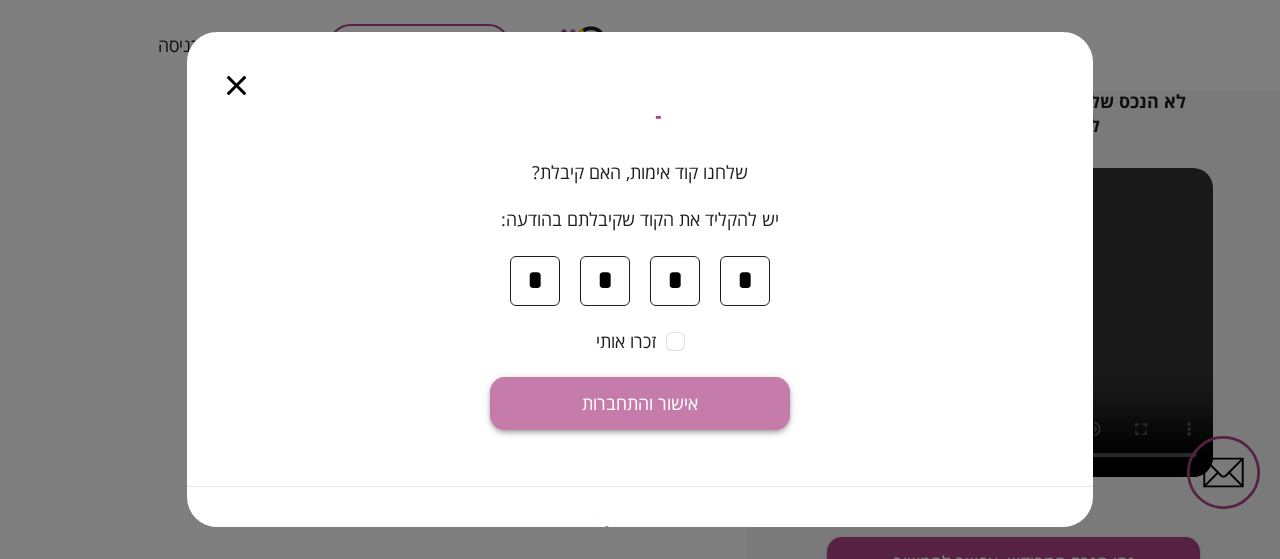 click on "אישור והתחברות" at bounding box center (640, 404) 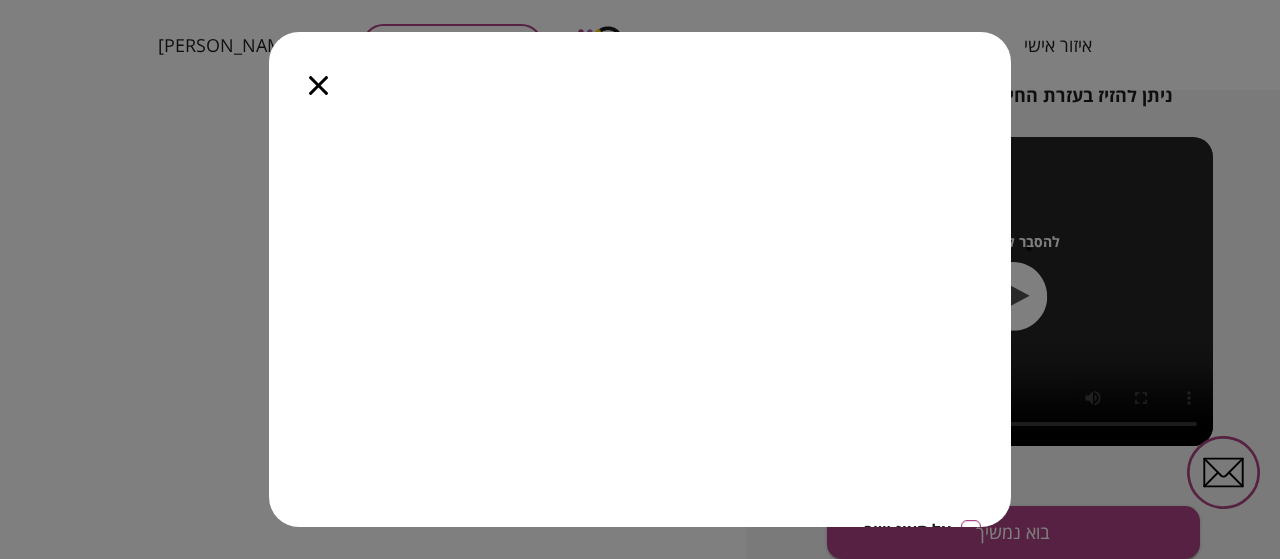 scroll, scrollTop: 306, scrollLeft: 0, axis: vertical 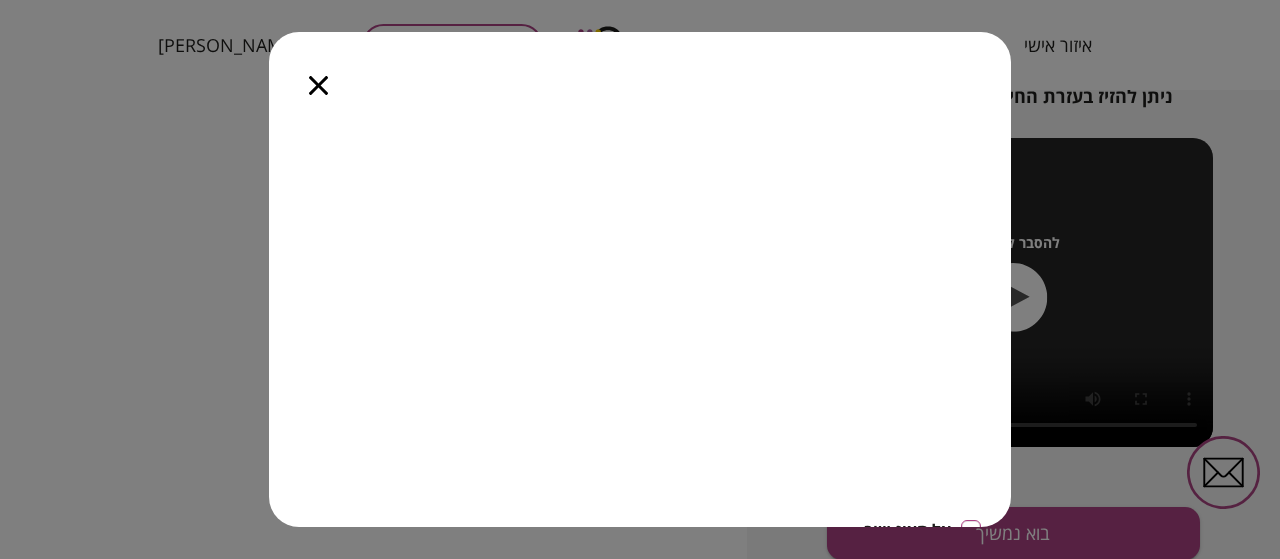 click 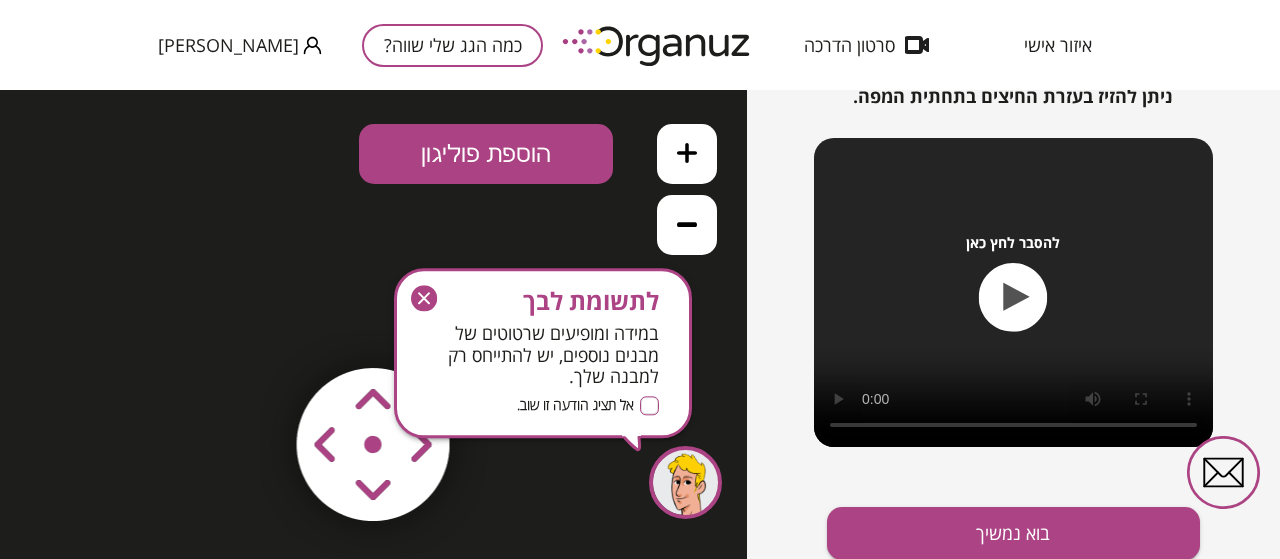 scroll, scrollTop: 0, scrollLeft: 0, axis: both 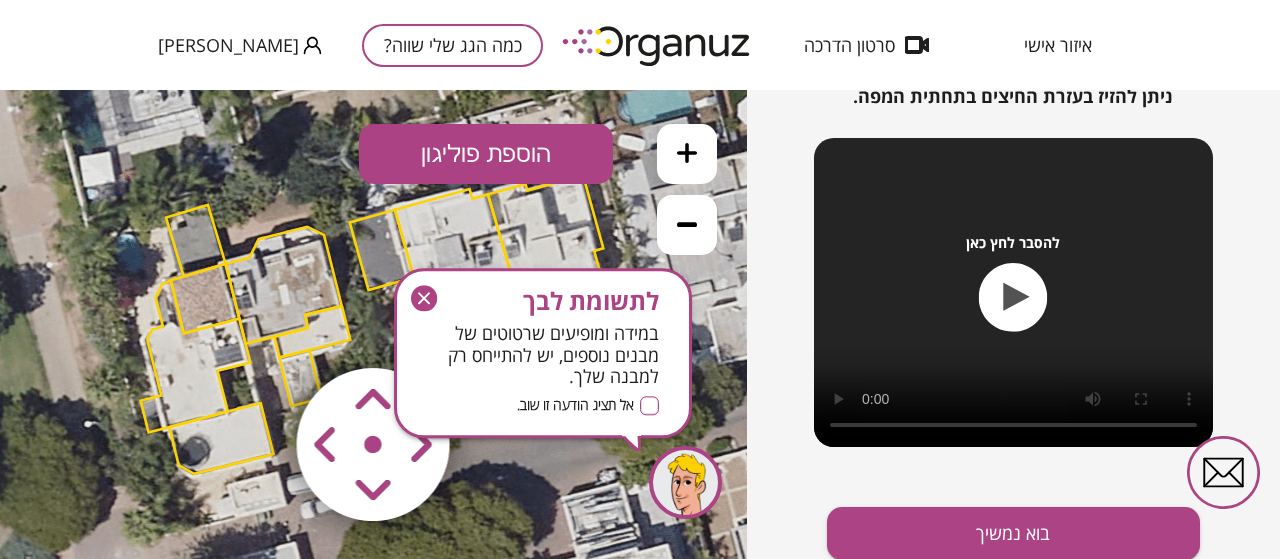 click 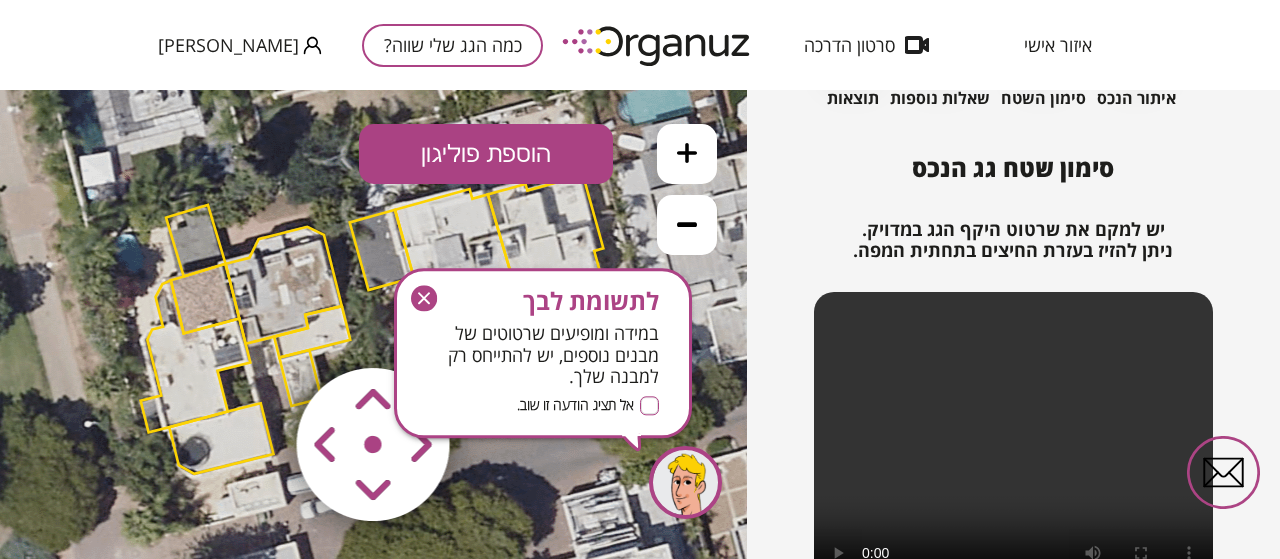 scroll, scrollTop: 153, scrollLeft: 0, axis: vertical 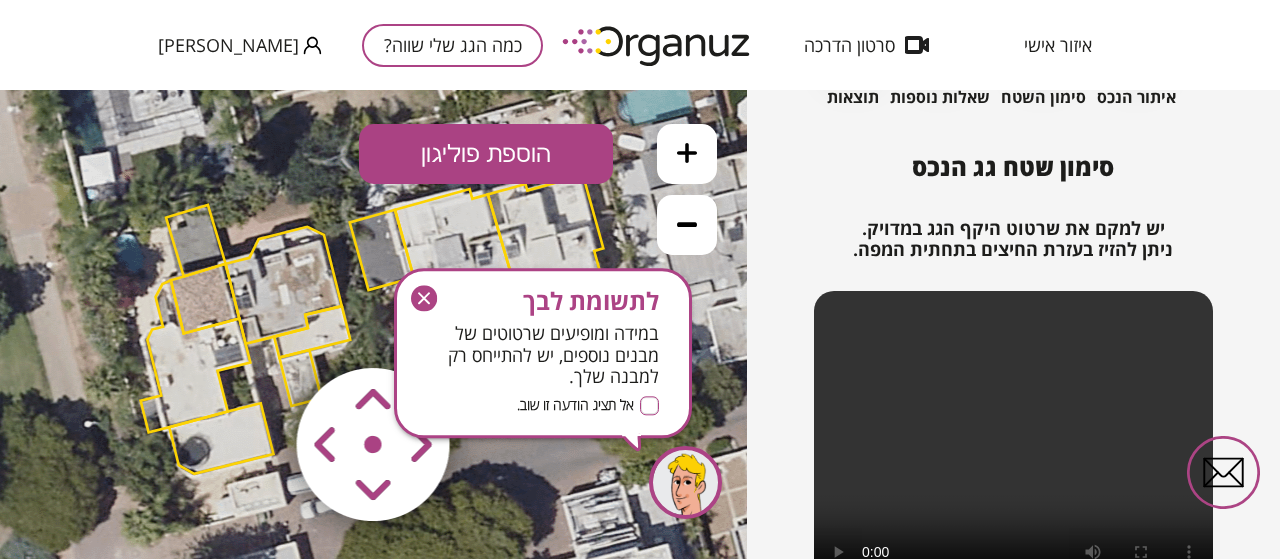click 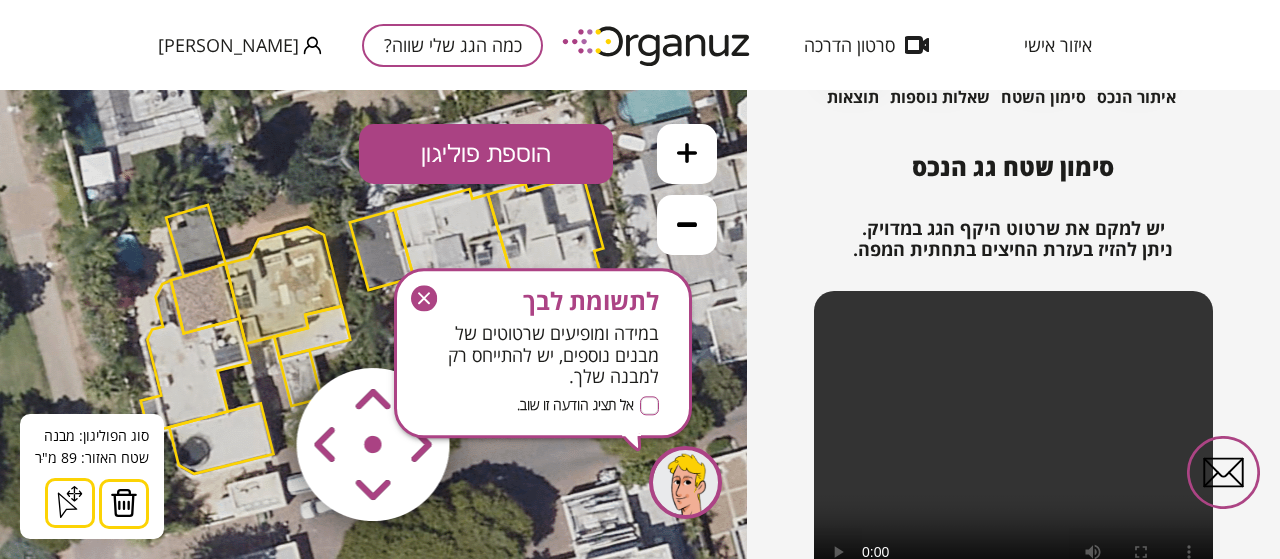click 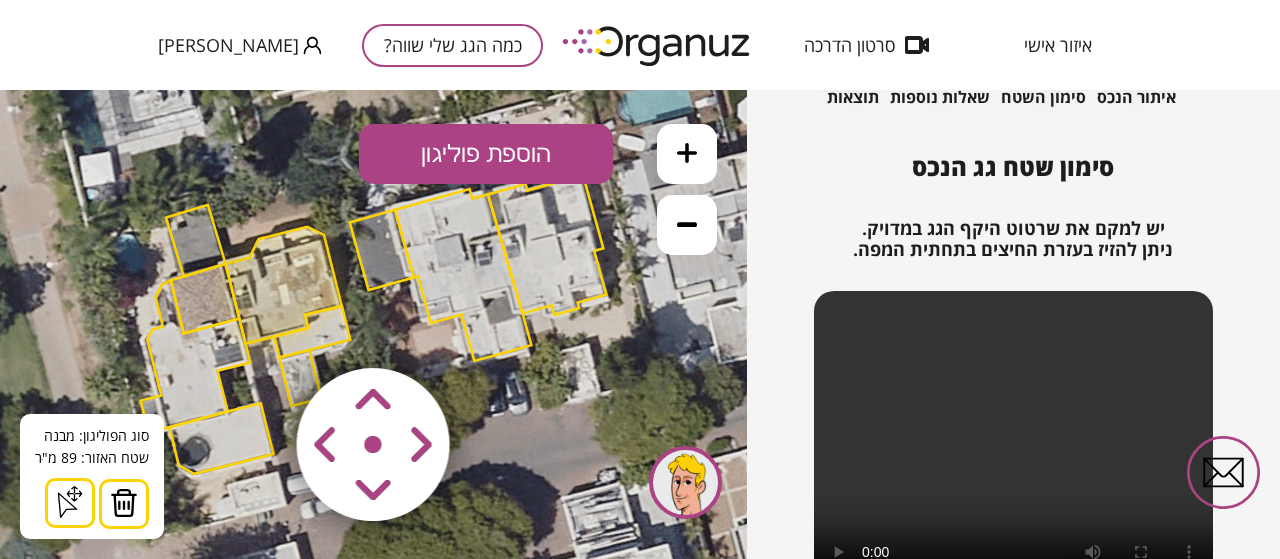 click at bounding box center [373, 445] 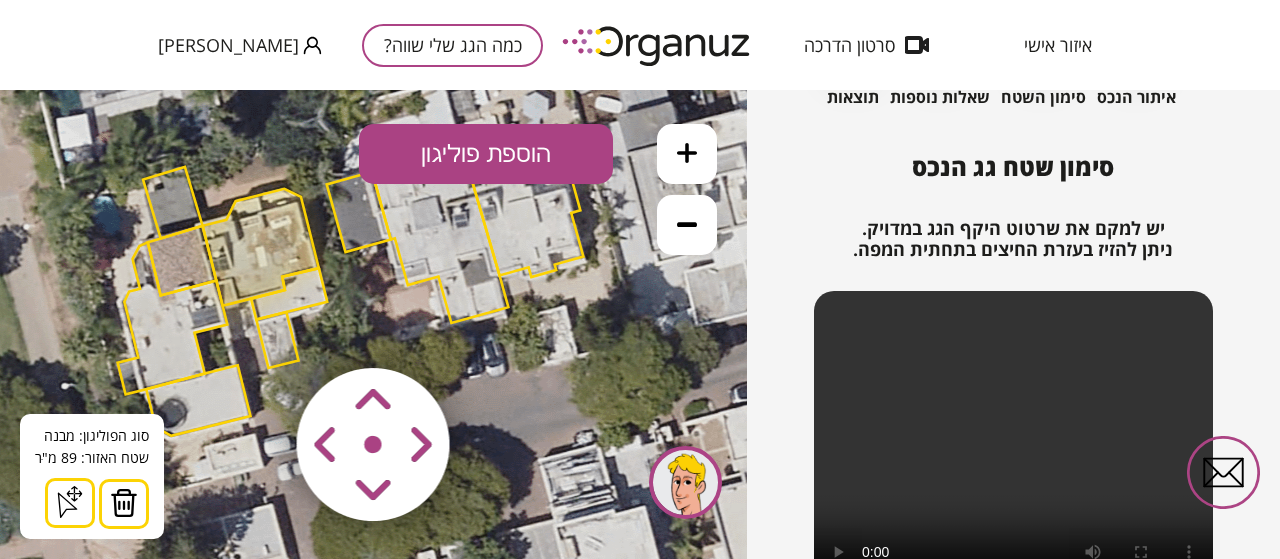 drag, startPoint x: 367, startPoint y: 448, endPoint x: 344, endPoint y: 410, distance: 44.418465 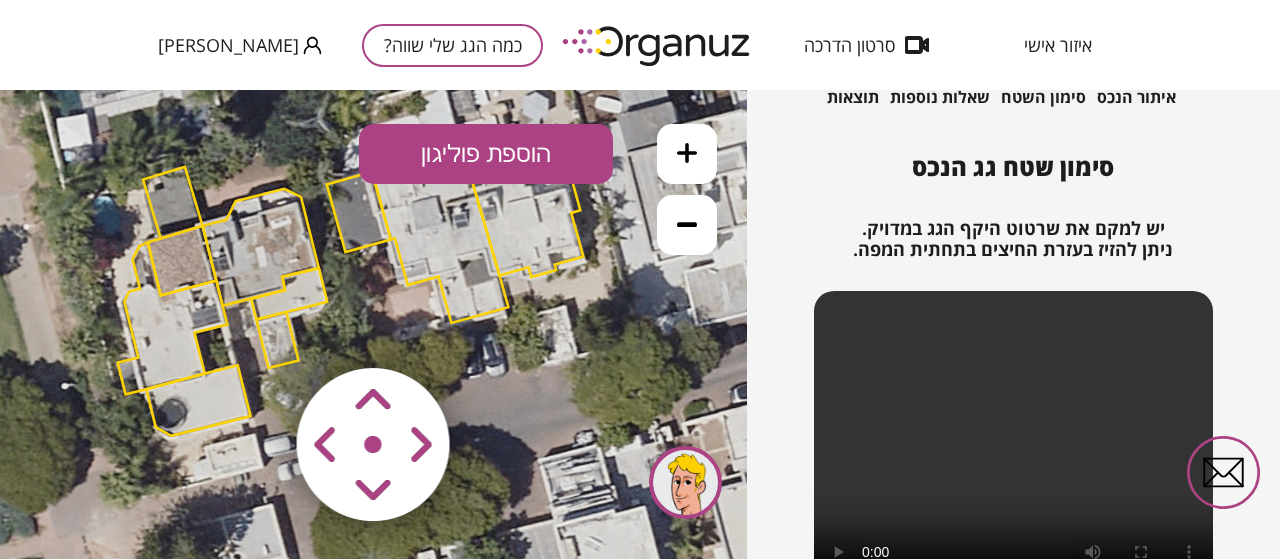 click 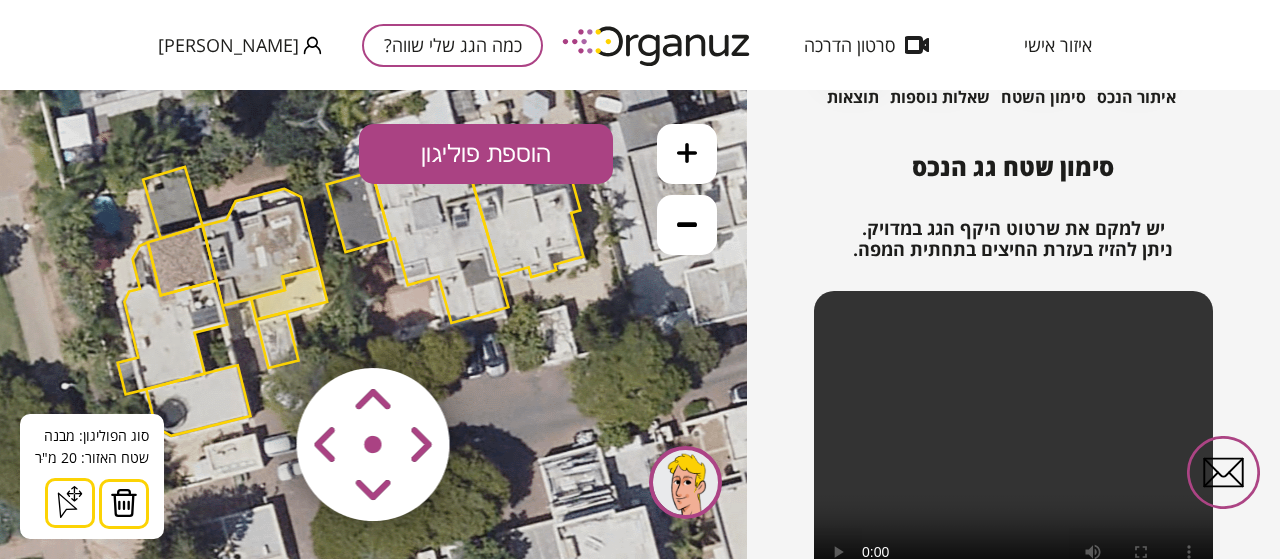 click 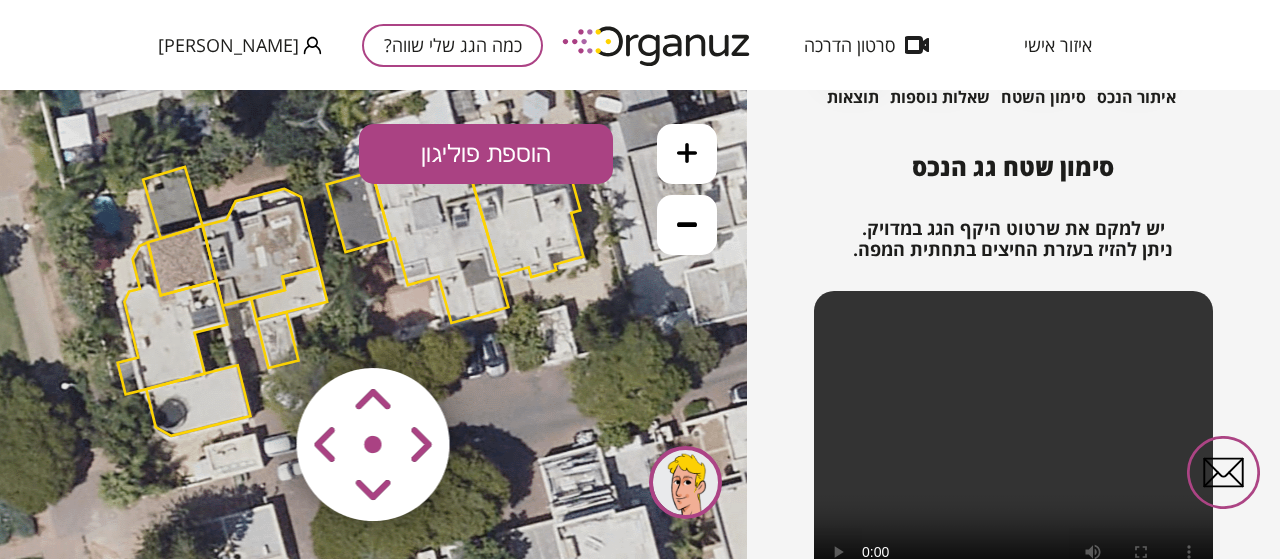 click 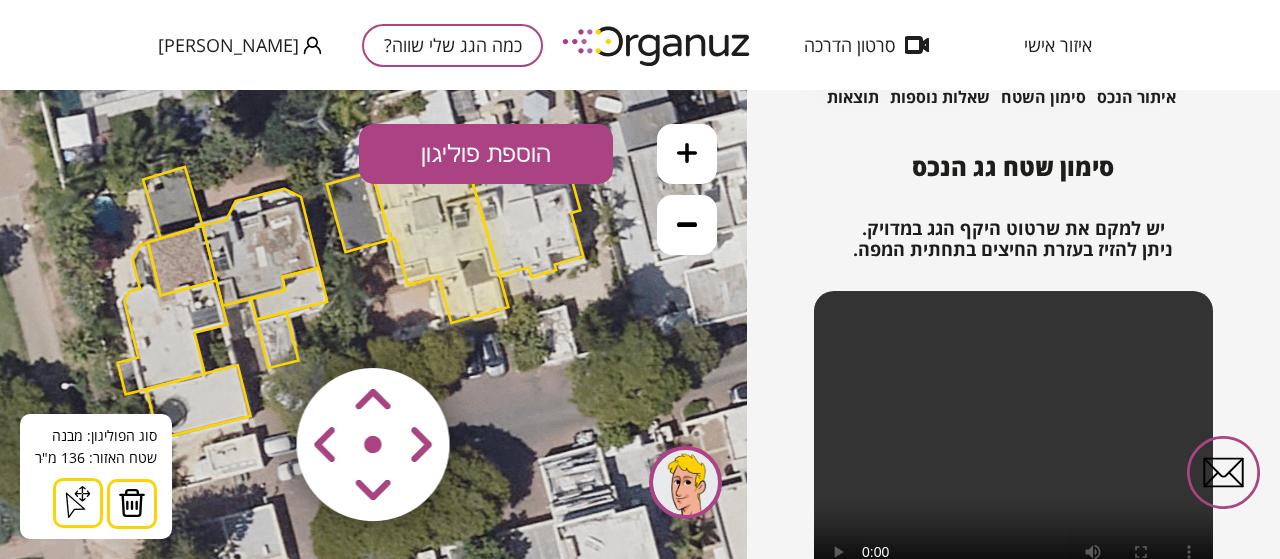 click at bounding box center (132, 503) 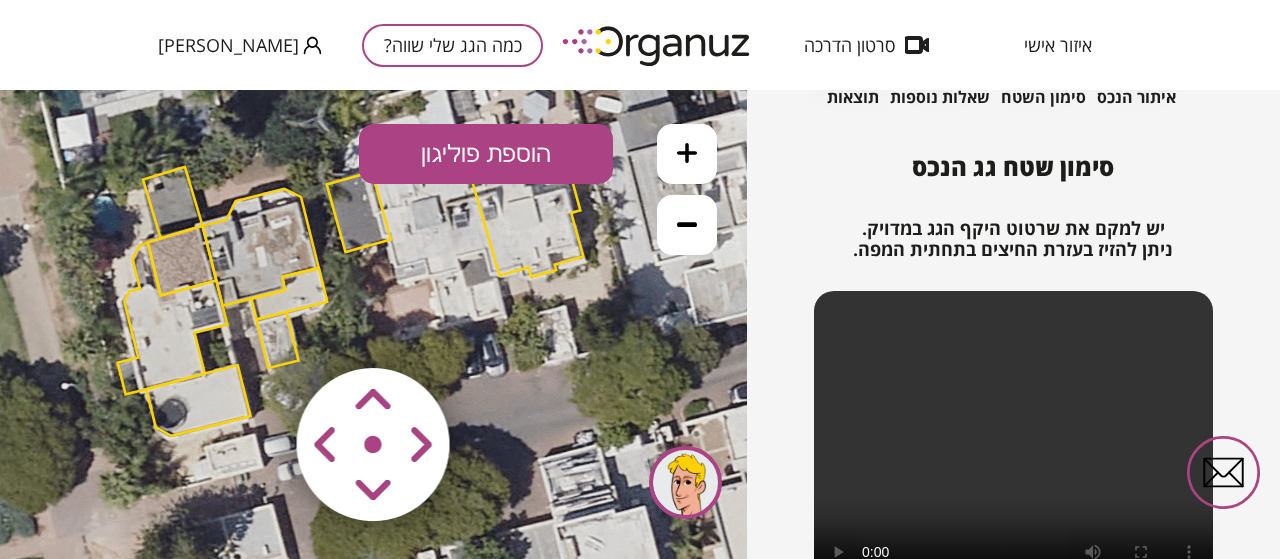 click 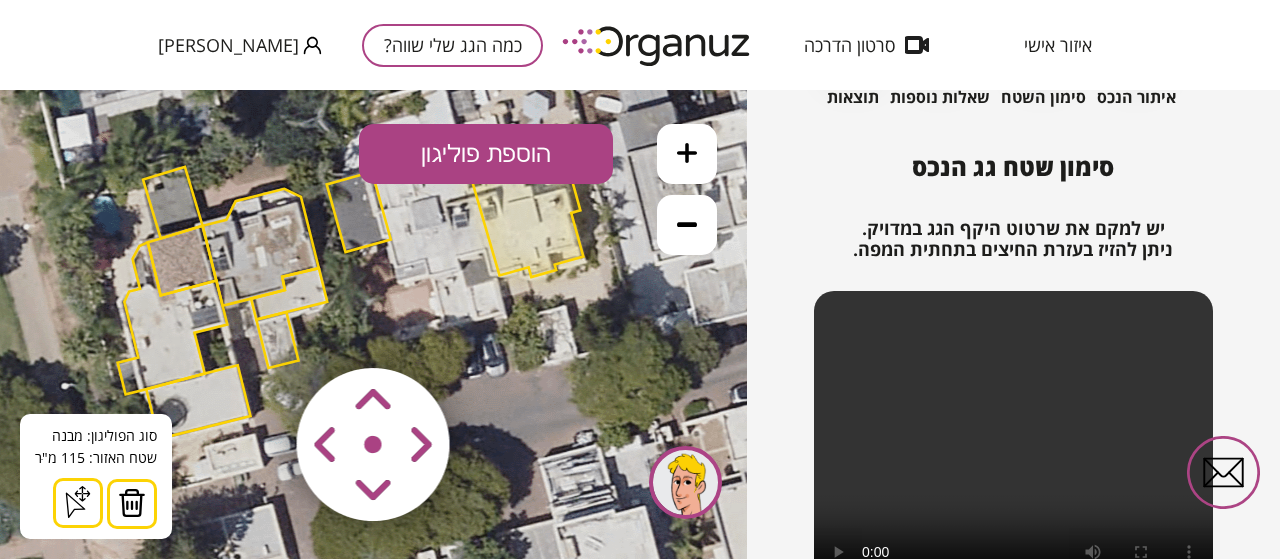 click at bounding box center (132, 503) 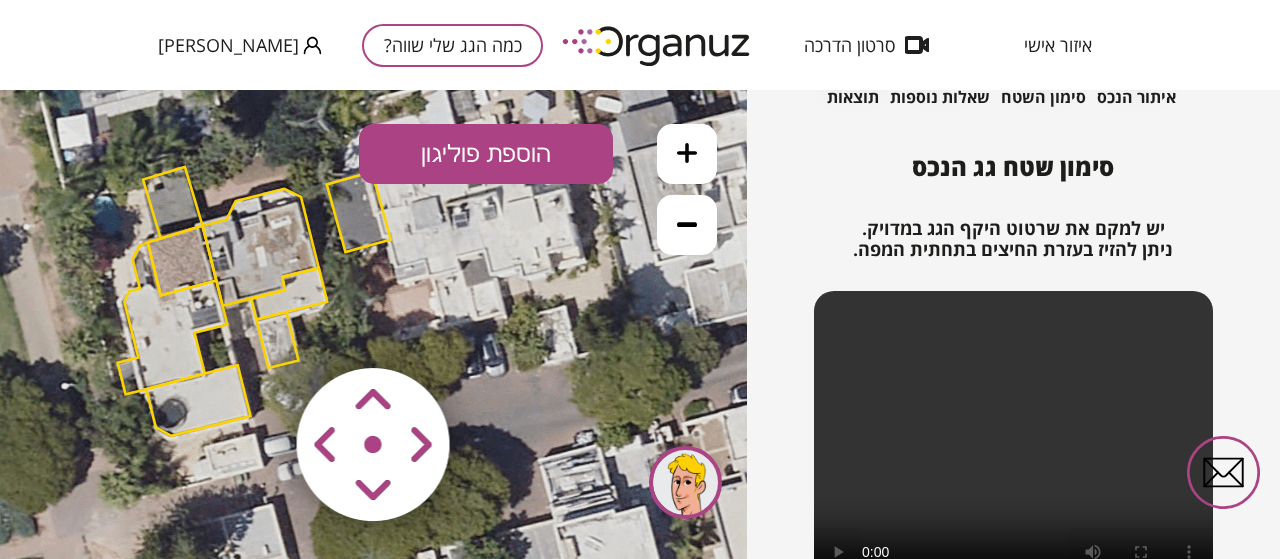 click 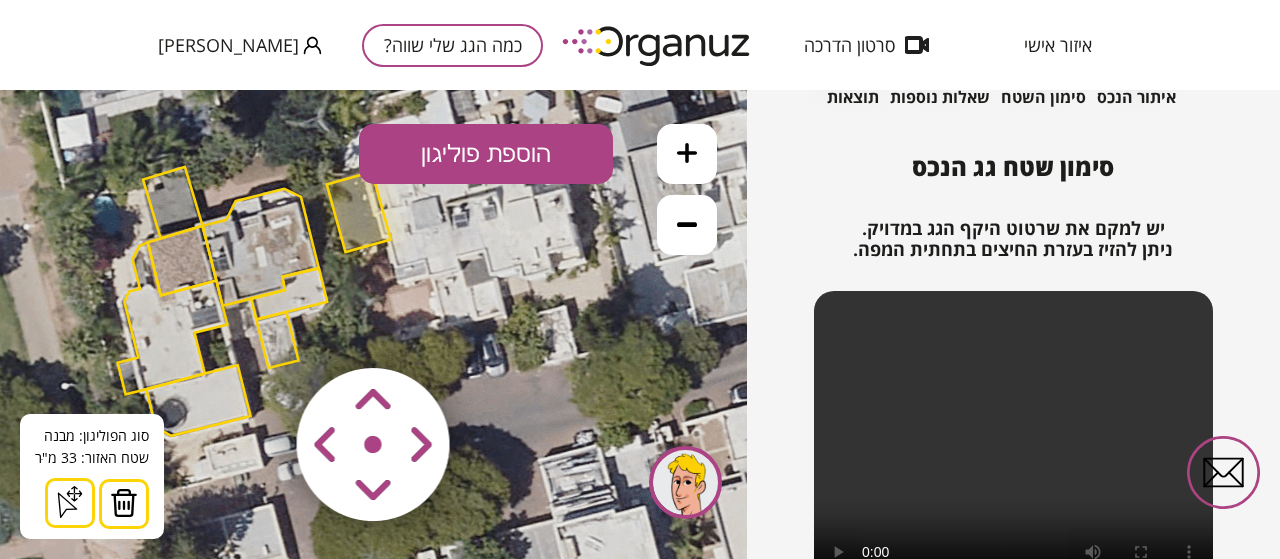 click at bounding box center (124, 504) 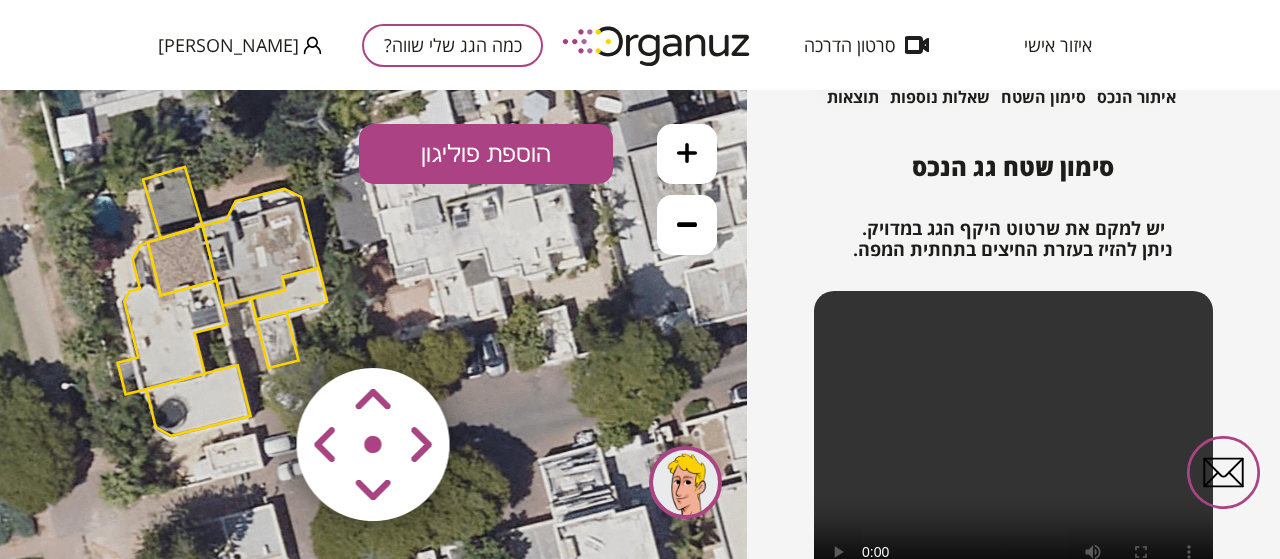 click 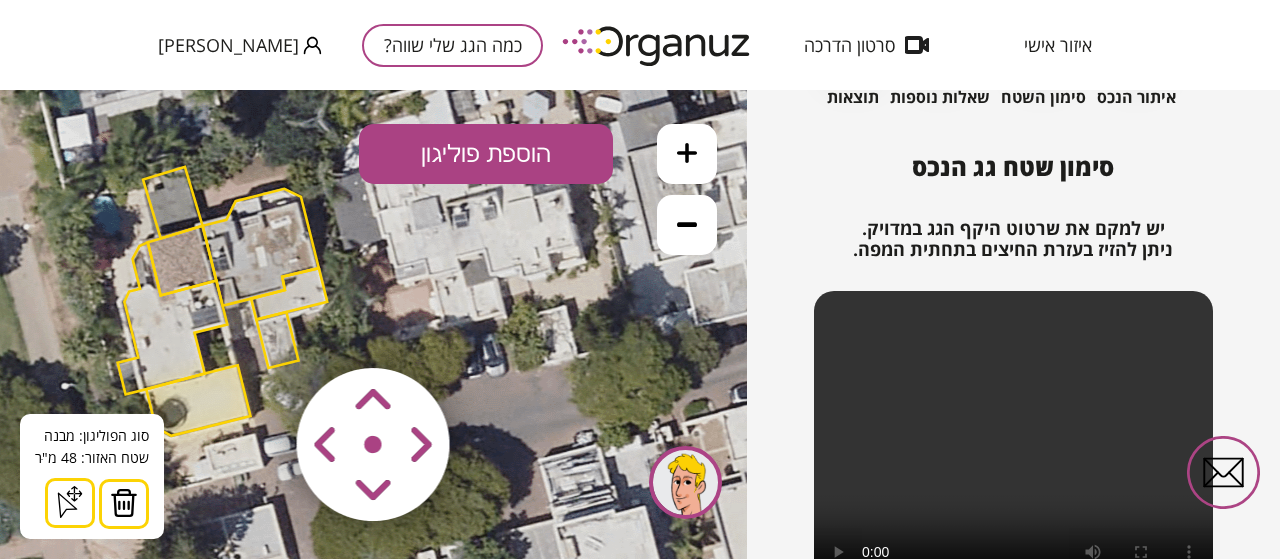 click at bounding box center (124, 503) 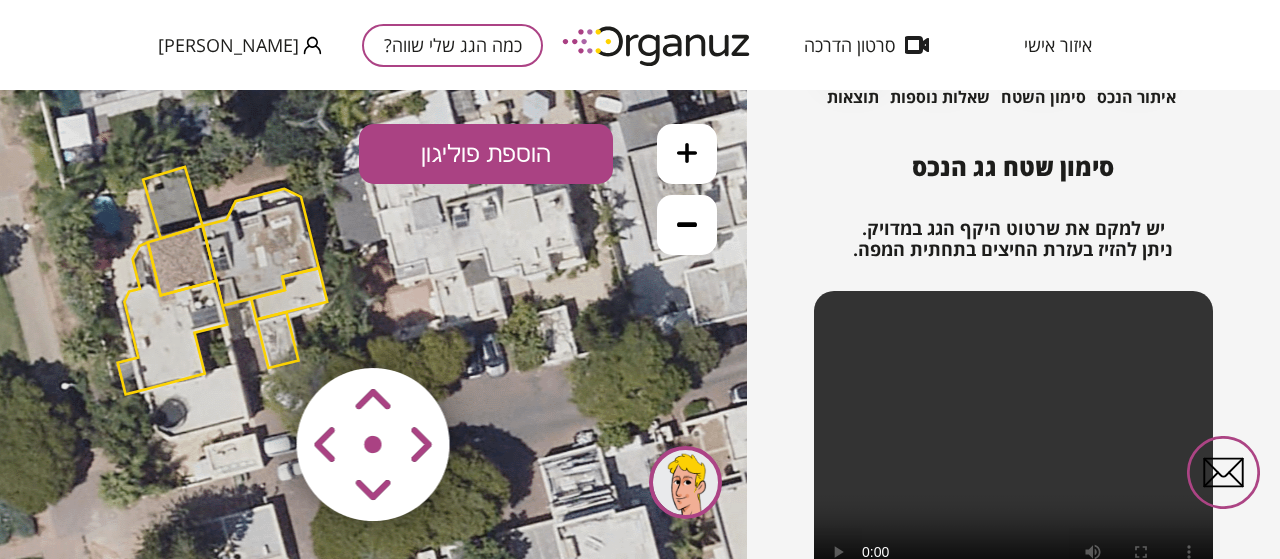 click 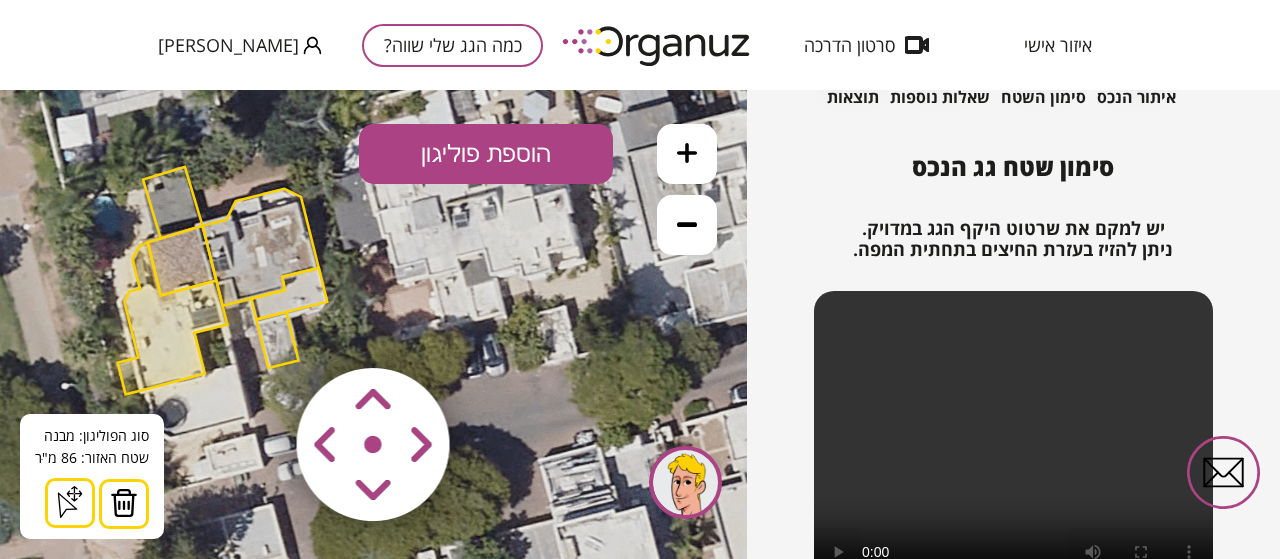 click at bounding box center (124, 503) 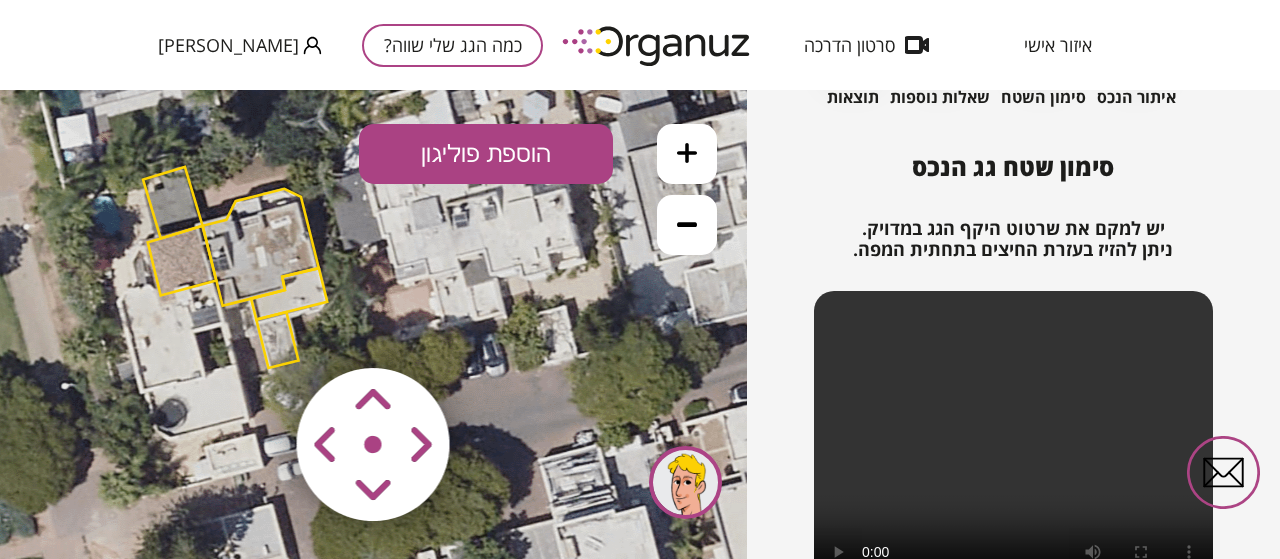click 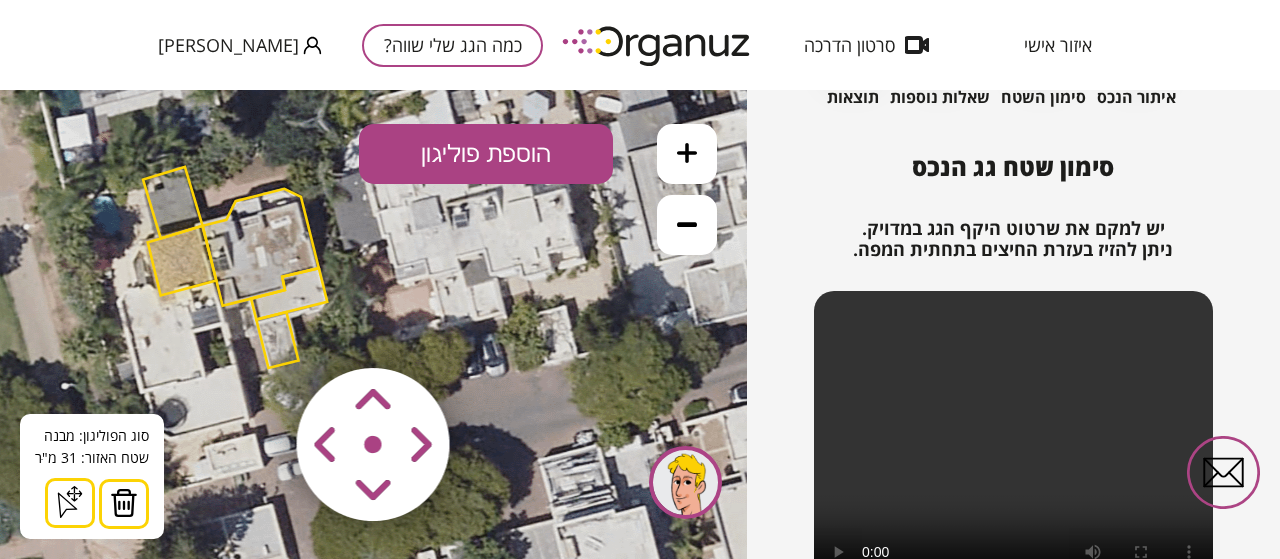 click at bounding box center (124, 504) 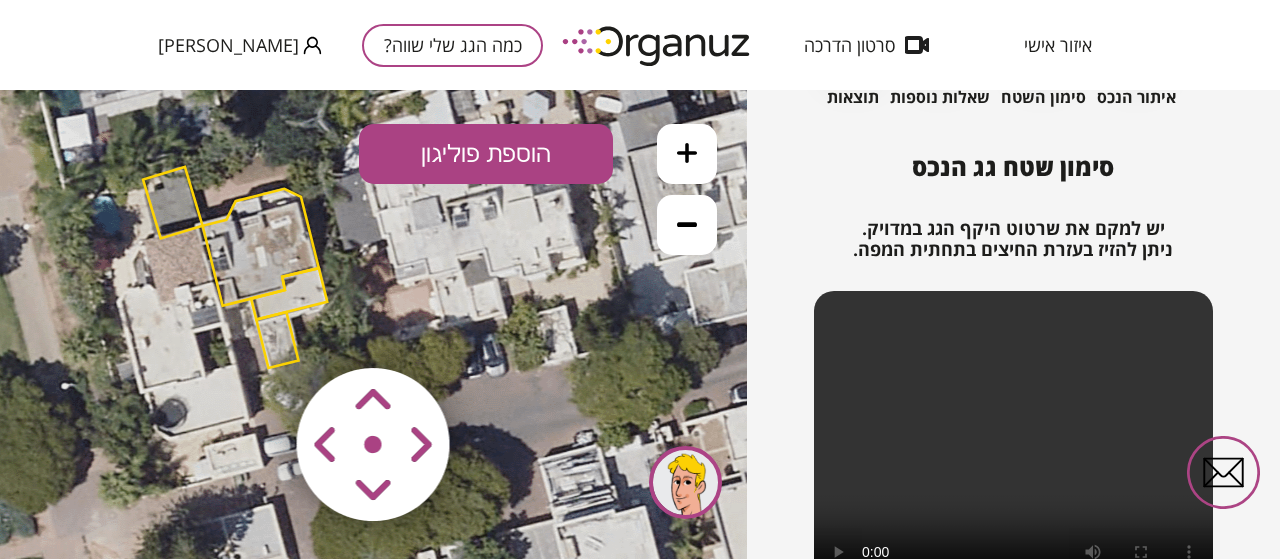 click 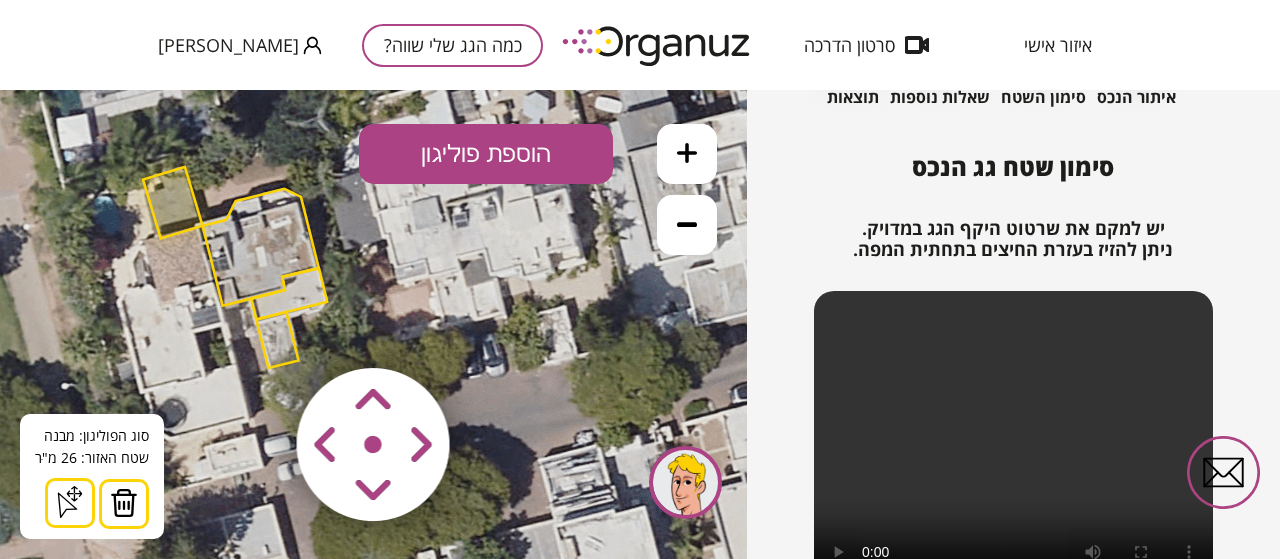 click at bounding box center [124, 504] 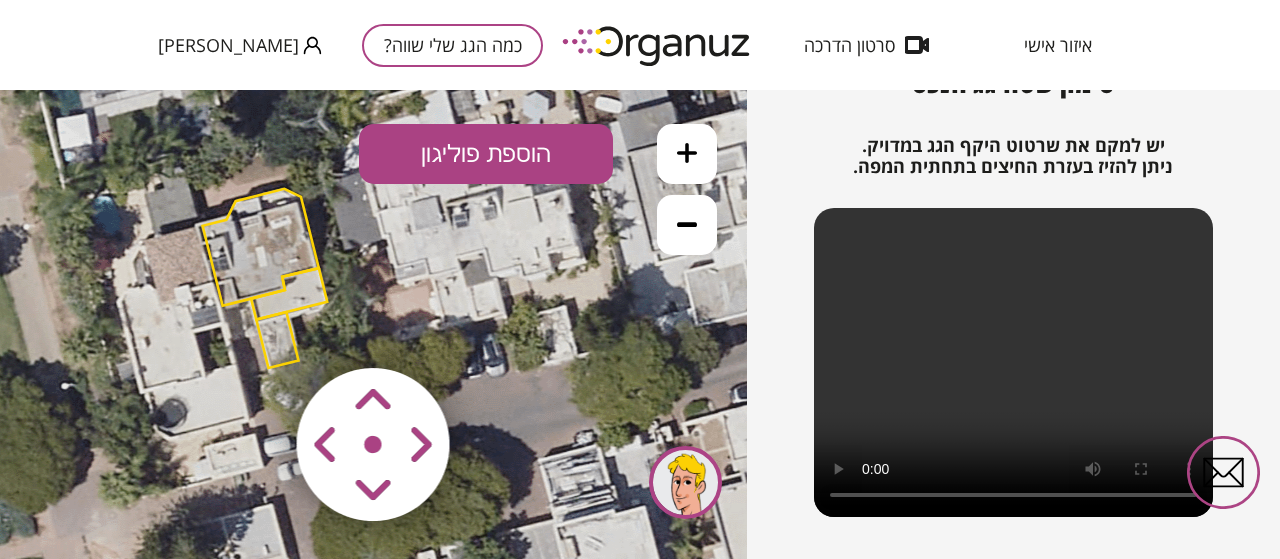 scroll, scrollTop: 306, scrollLeft: 0, axis: vertical 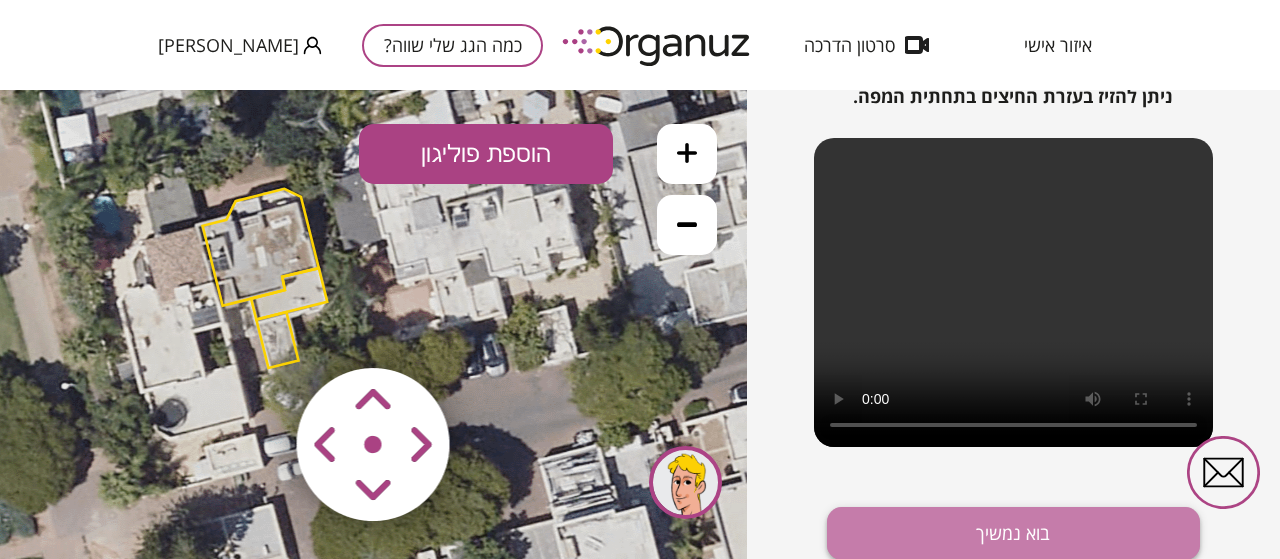 click on "בוא נמשיך" at bounding box center [1013, 533] 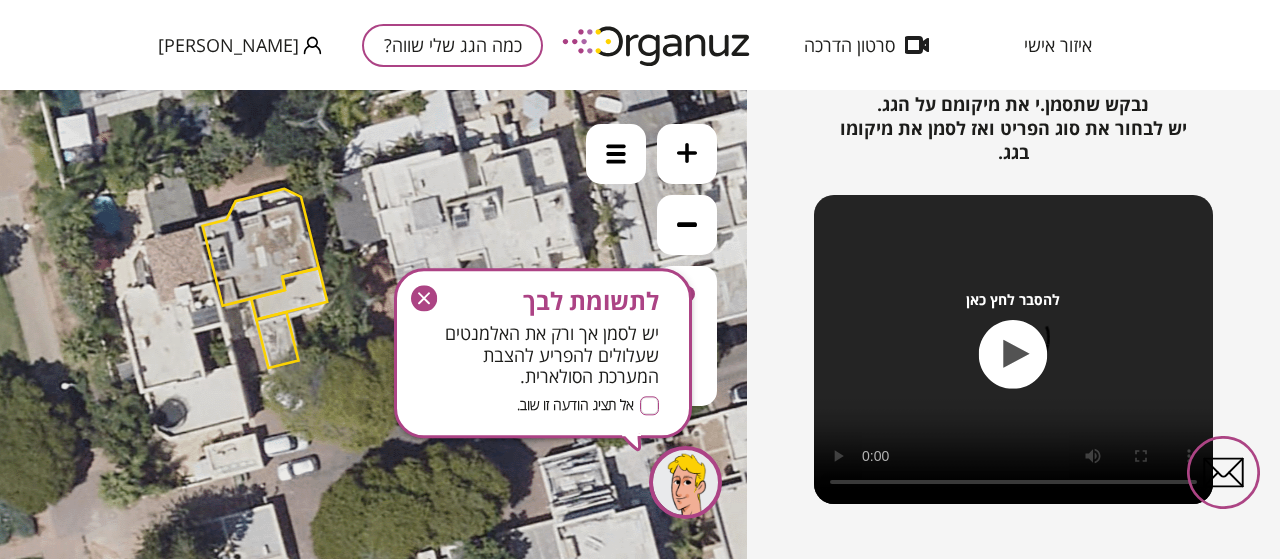click 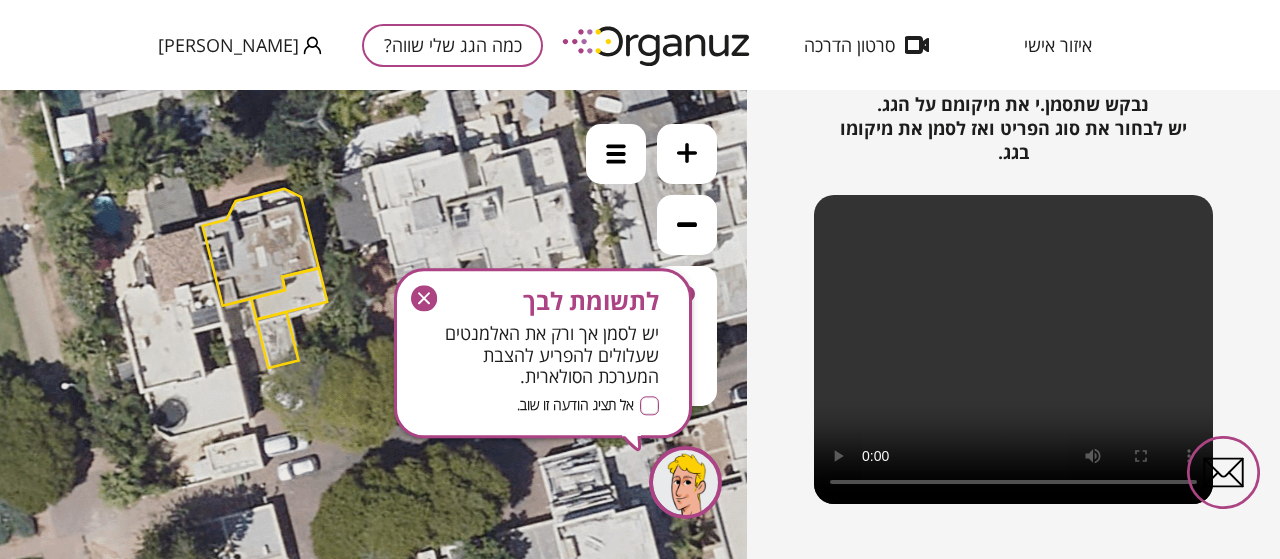 click 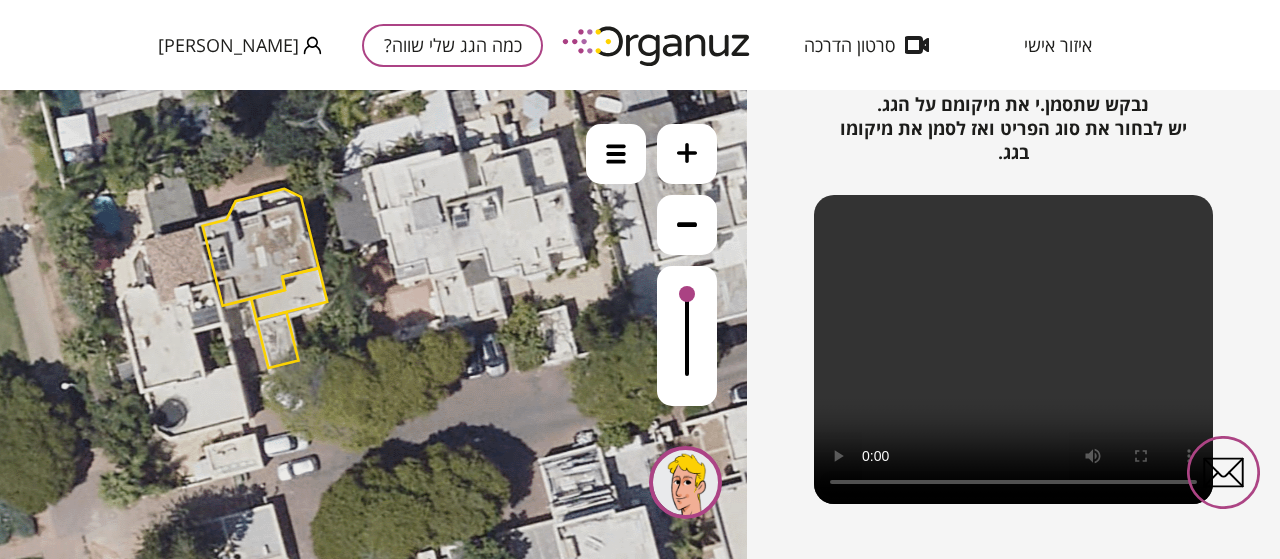 click 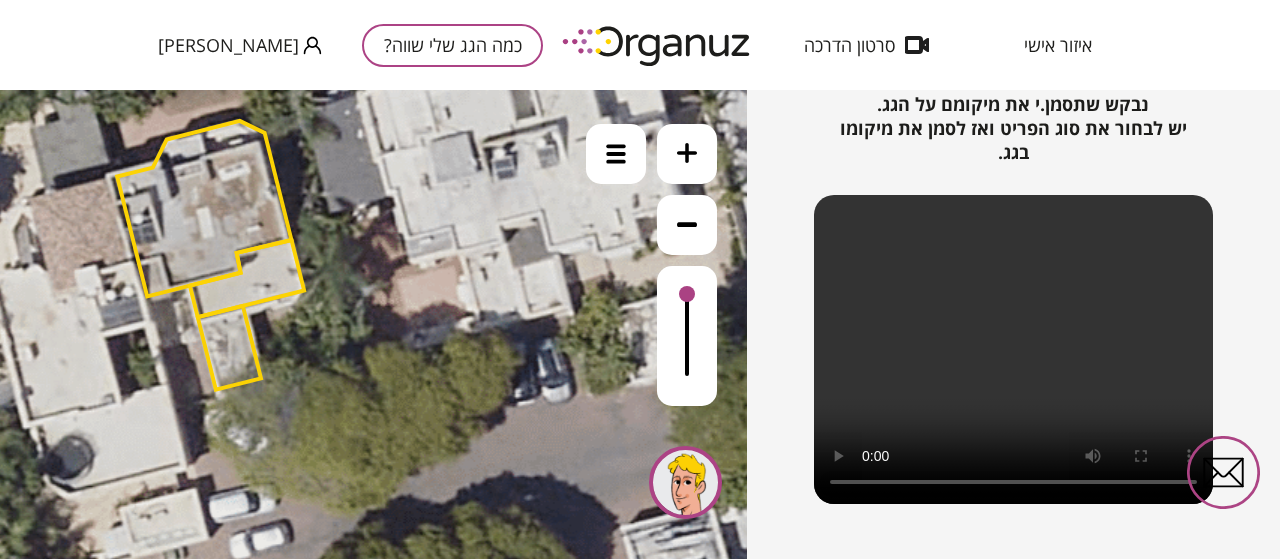 click 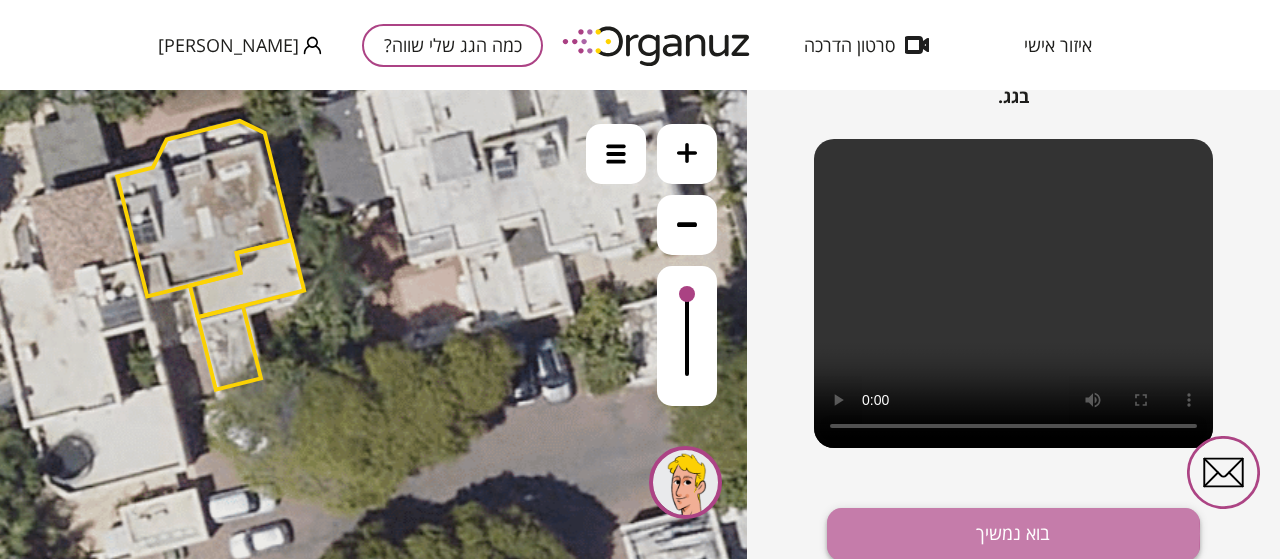 click on "בוא נמשיך" at bounding box center [1013, 534] 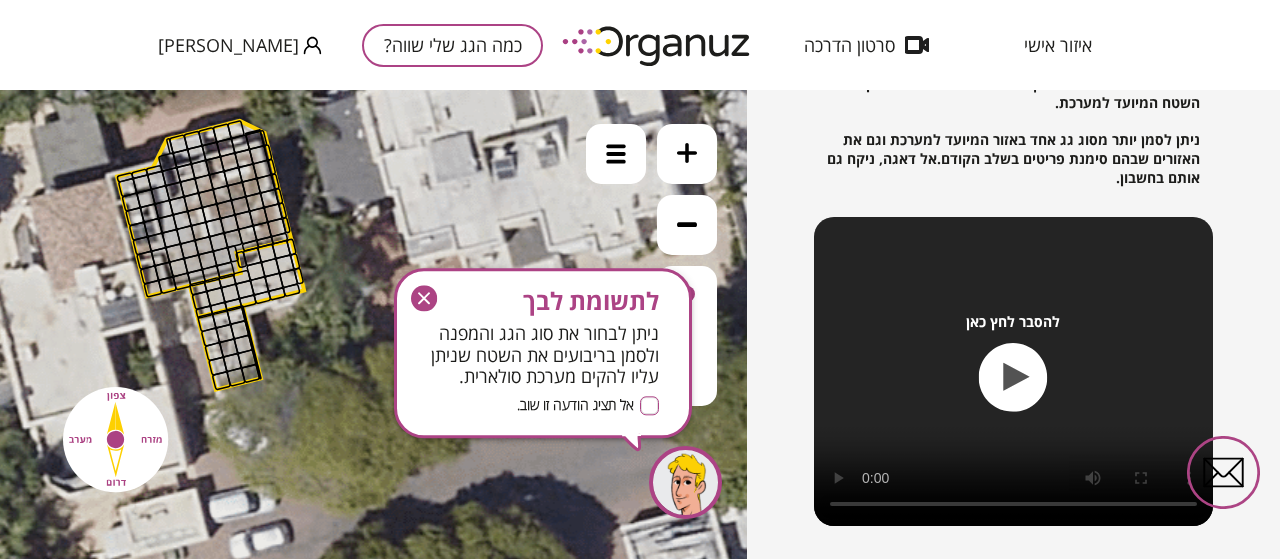 click 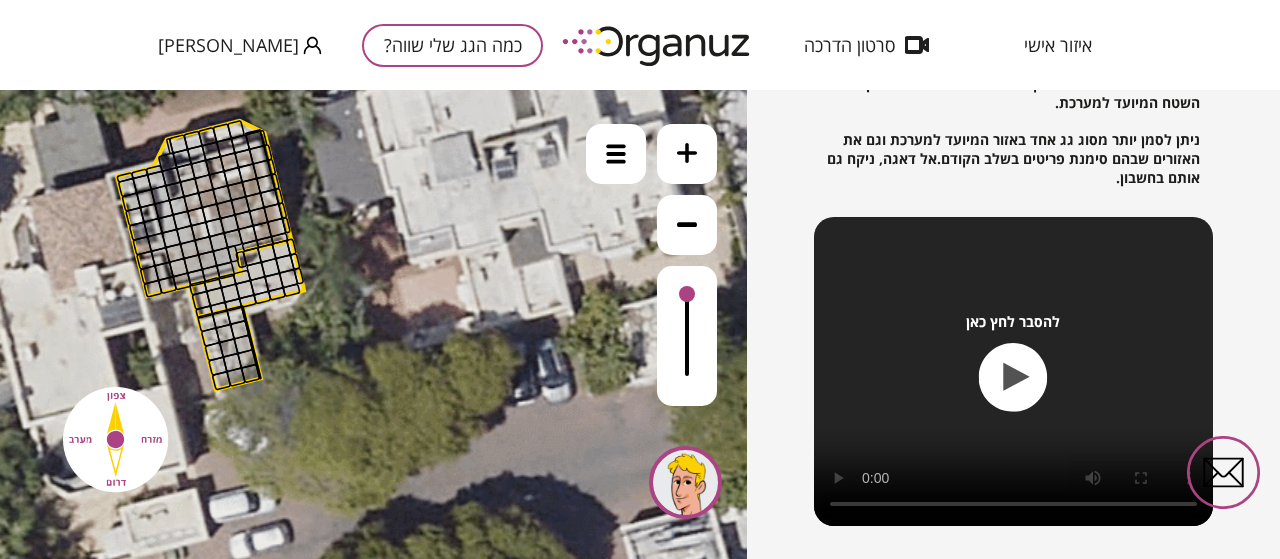 scroll, scrollTop: 441, scrollLeft: 0, axis: vertical 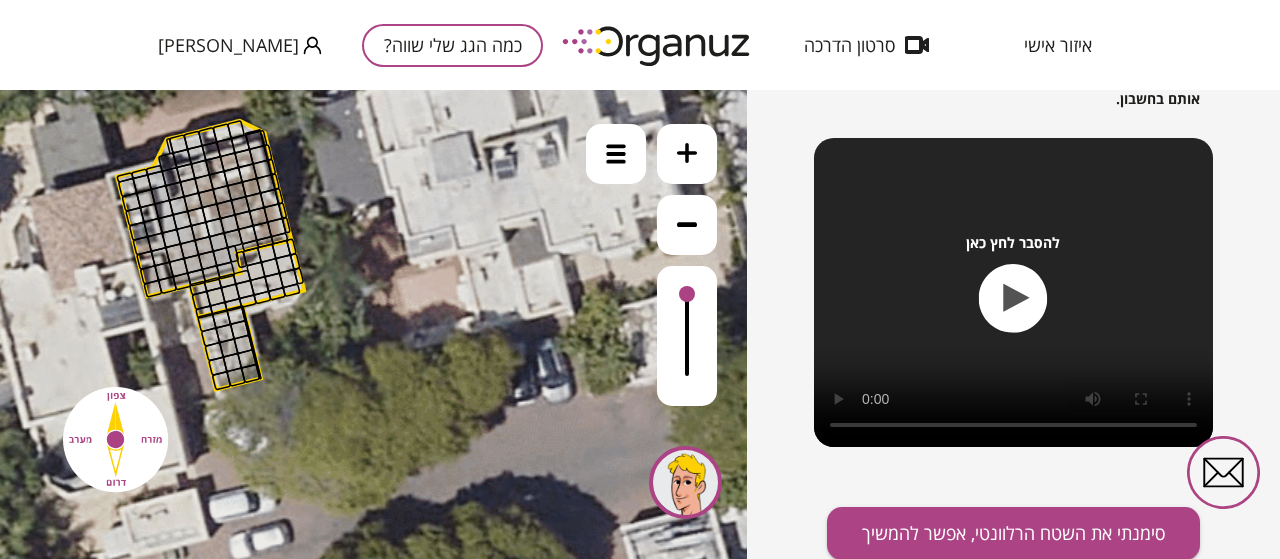 click at bounding box center (274, 282) 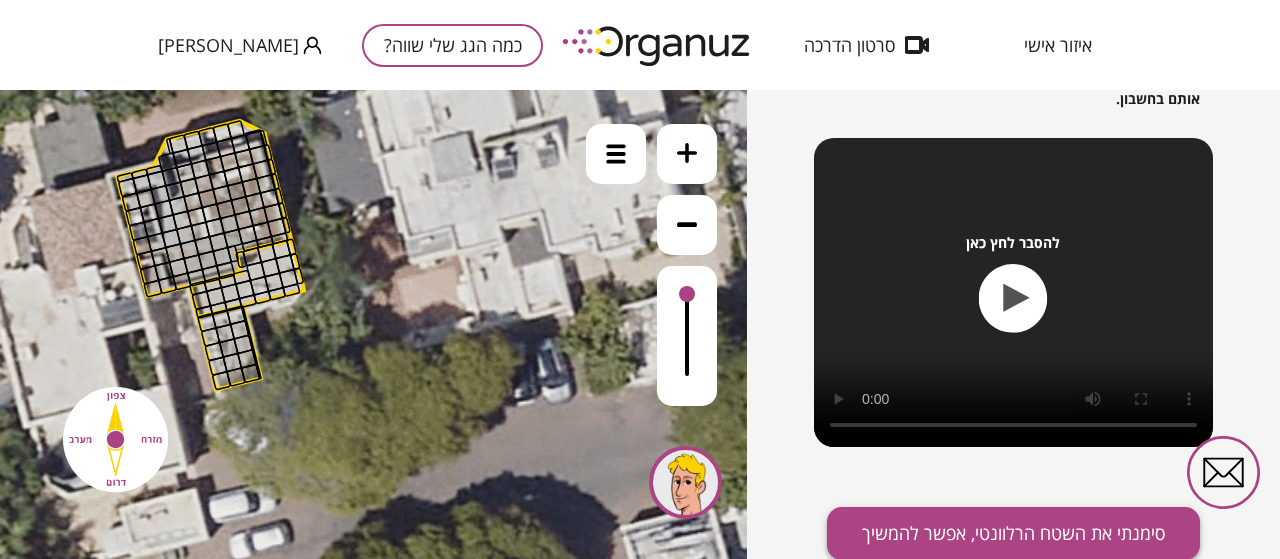 click on "סימנתי את השטח הרלוונטי, אפשר להמשיך" at bounding box center [1013, 533] 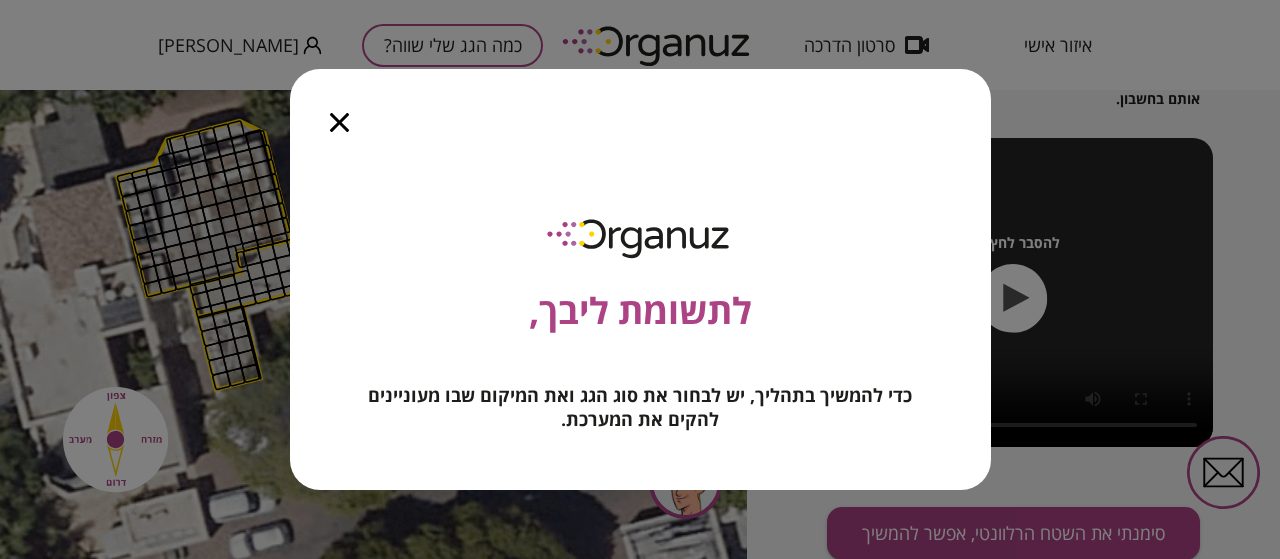 click 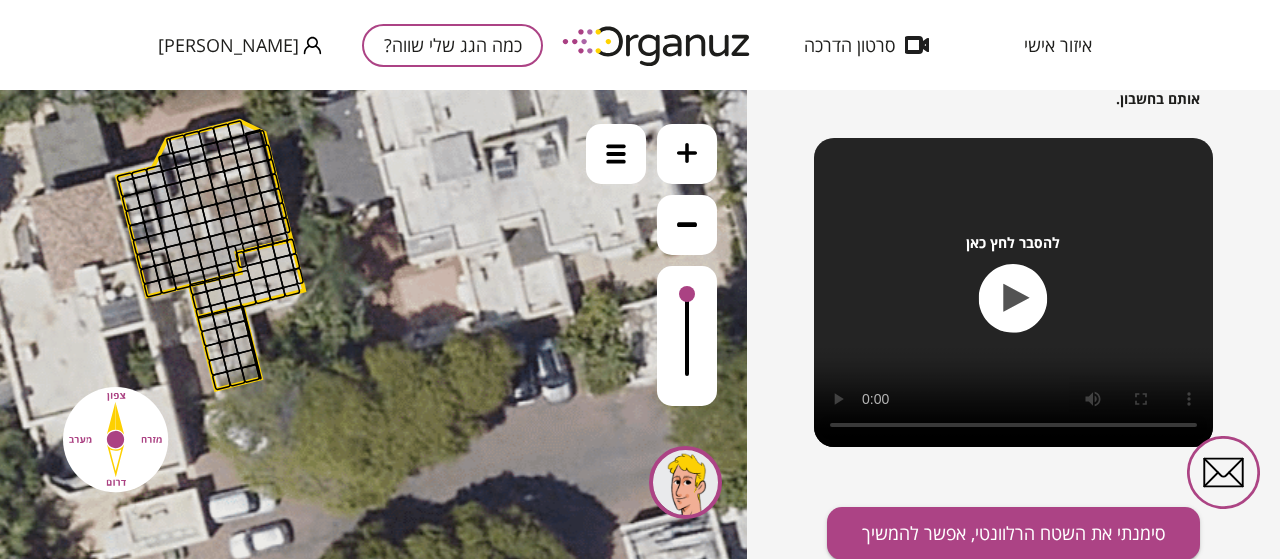 click at bounding box center [222, 195] 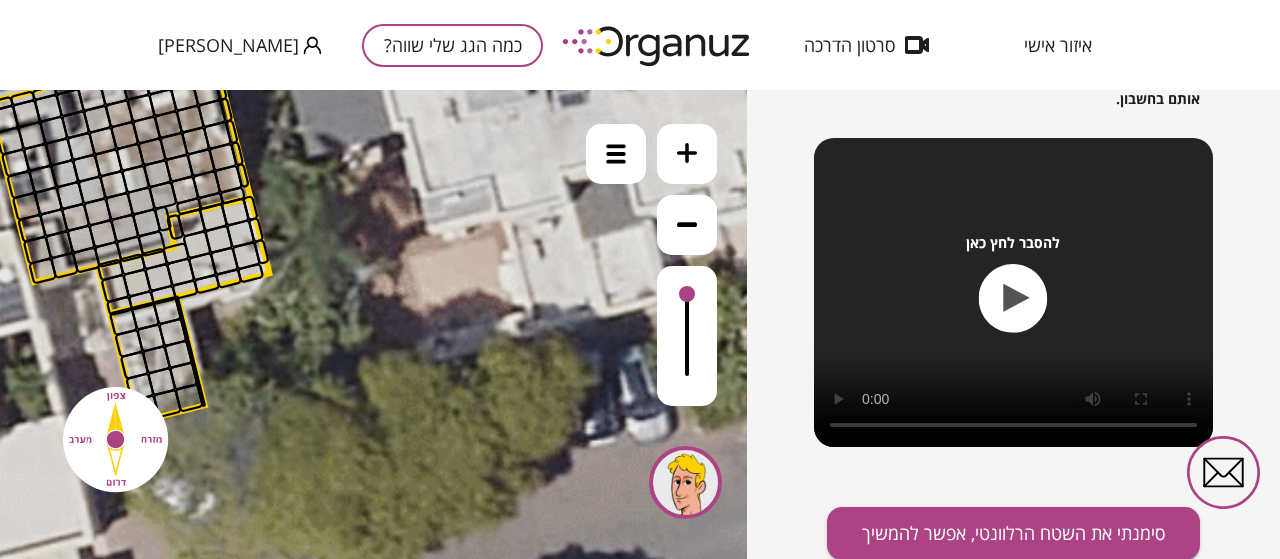 click at bounding box center (197, 245) 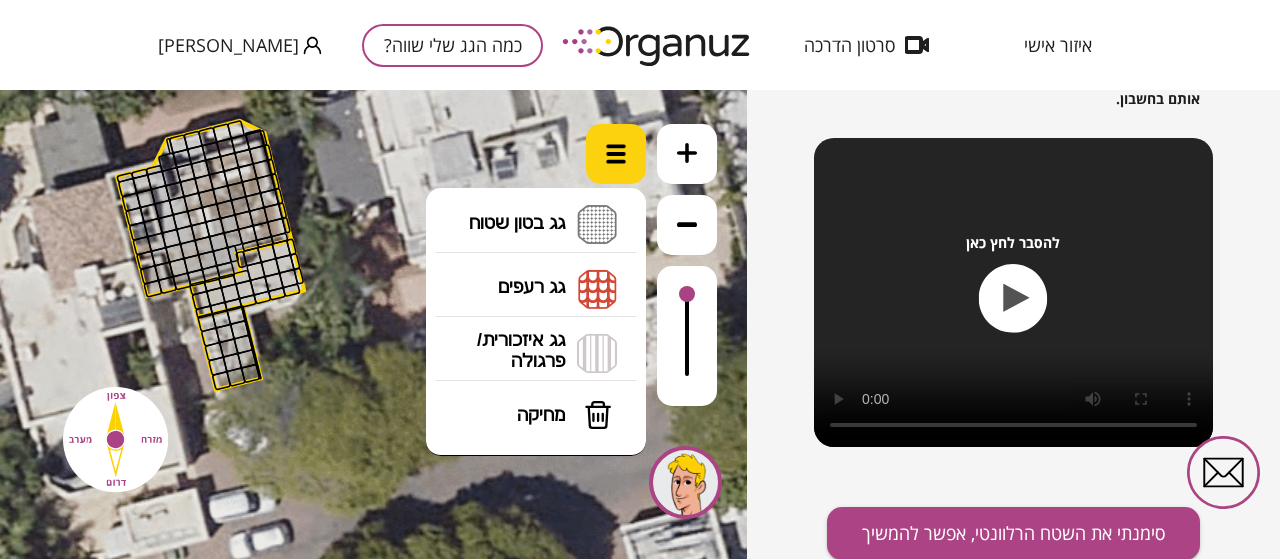 click at bounding box center [616, 154] 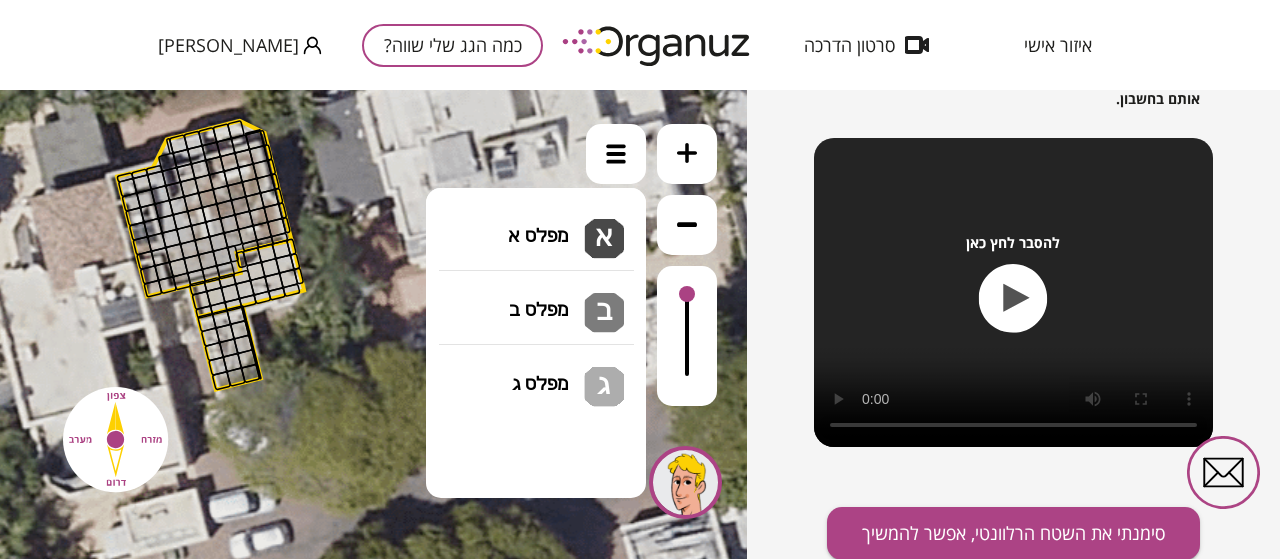click on "גג בטון שטוח
מפלס א
א
מפלס ב
ב
מפלס ג
ג" at bounding box center [536, 225] 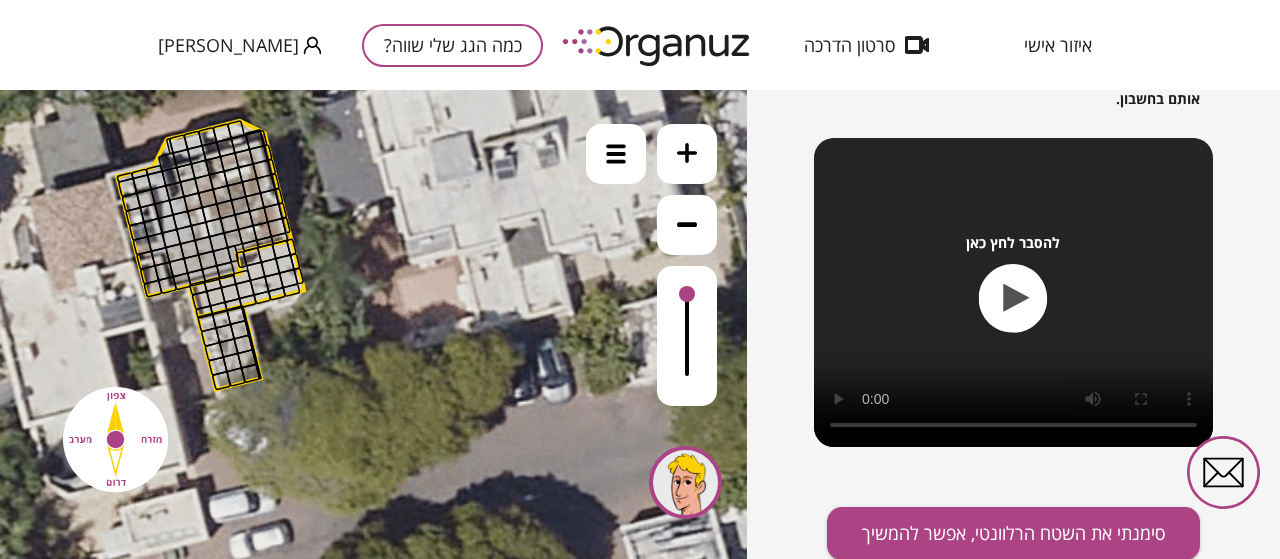 click at bounding box center [226, 209] 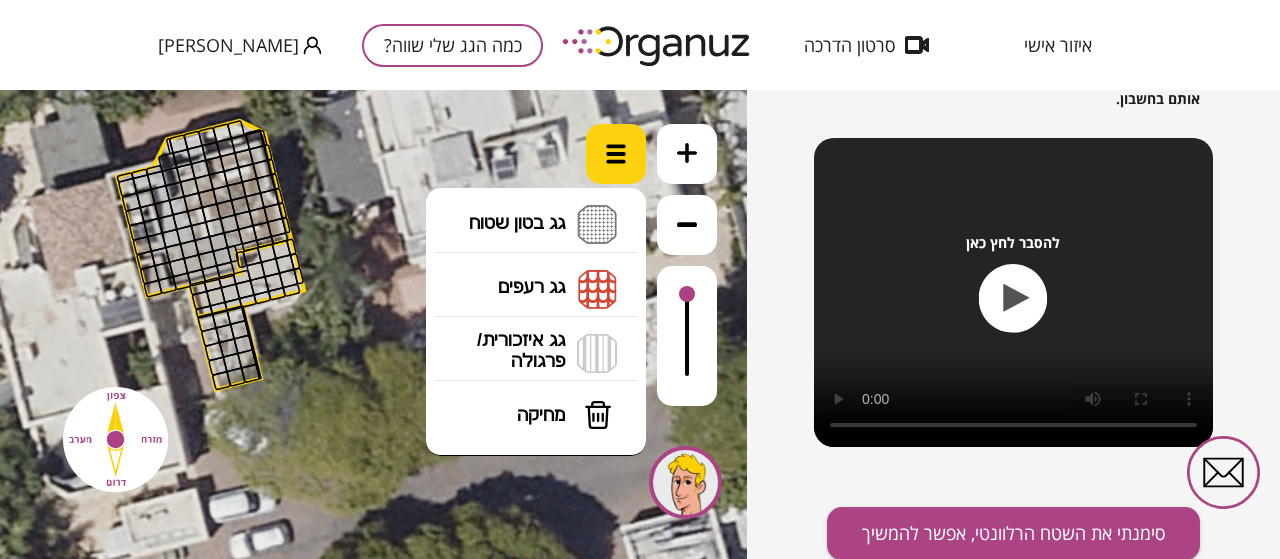 click at bounding box center [616, 154] 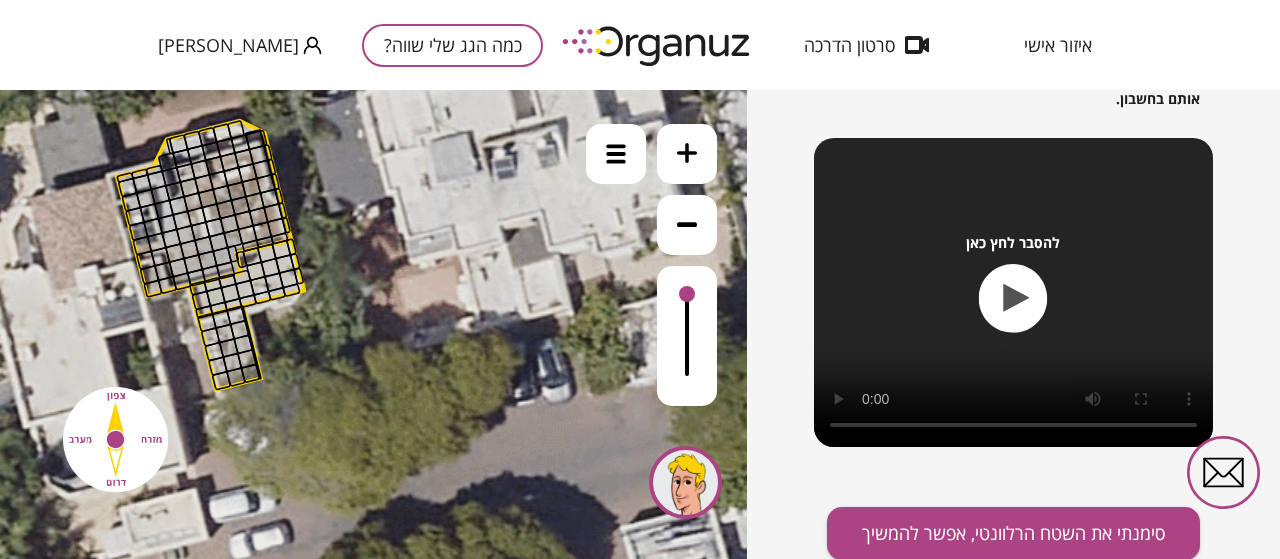 click 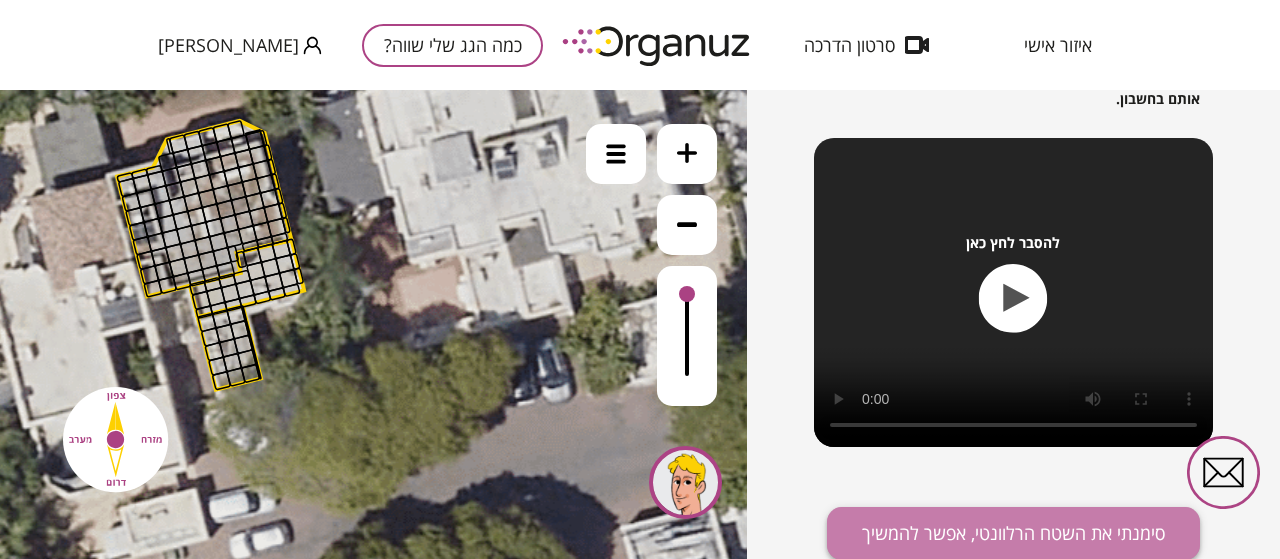 click on "סימנתי את השטח הרלוונטי, אפשר להמשיך" at bounding box center (1013, 533) 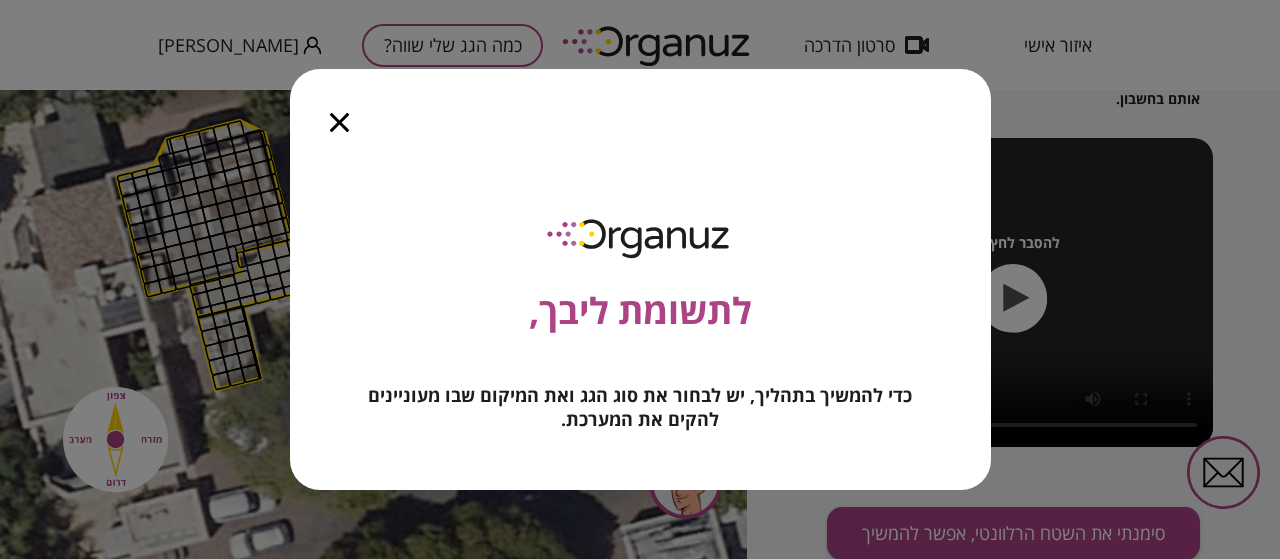 click 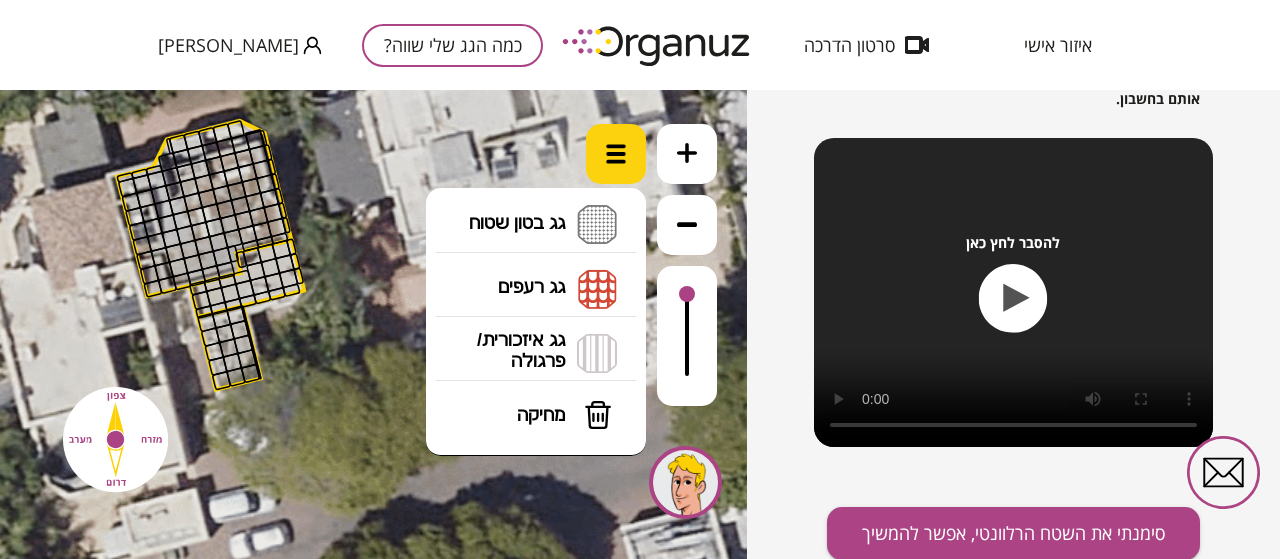 click at bounding box center [616, 154] 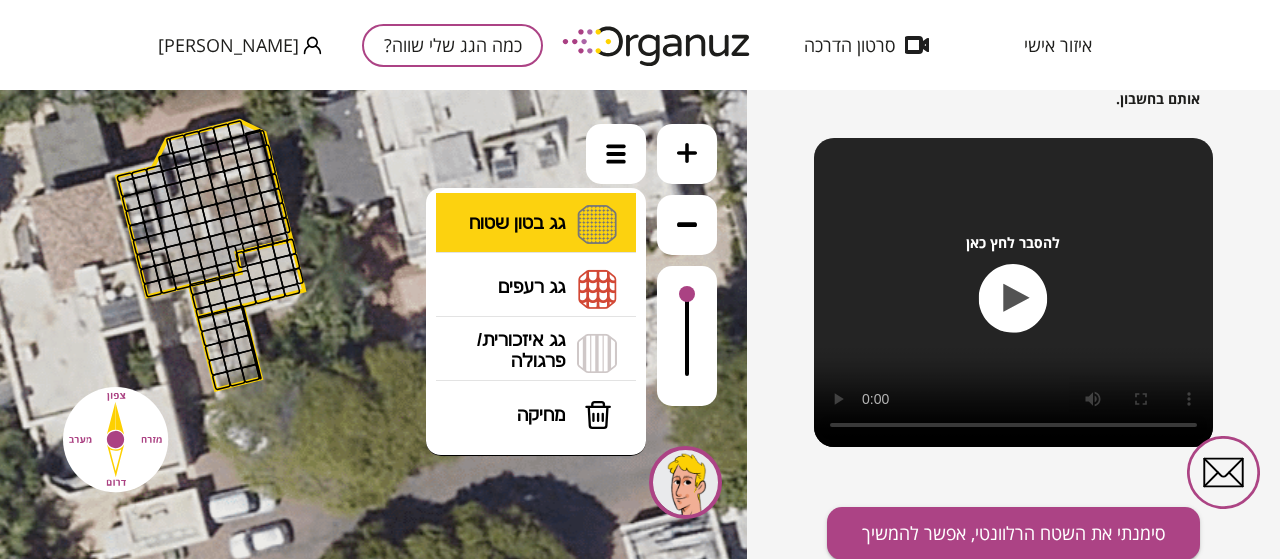 click on "גג בטון שטוח
מפלס א
א
מפלס ב
ב
מפלס ג
ג" at bounding box center (536, 225) 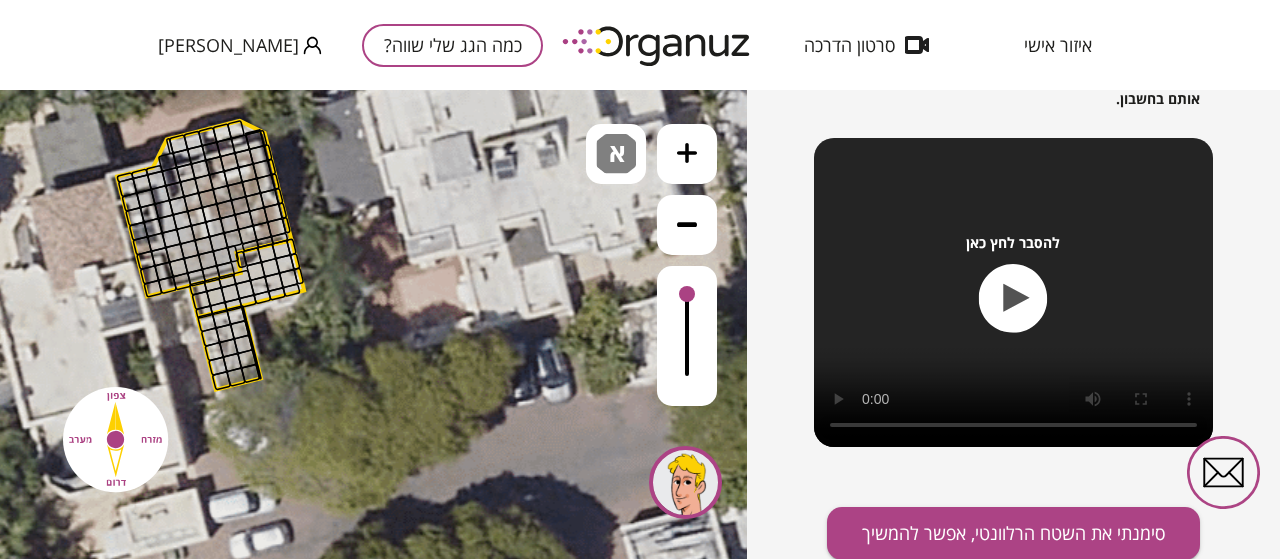 click on ".st0 {
fill: #FFFFFF;
}
0" at bounding box center [373, 324] 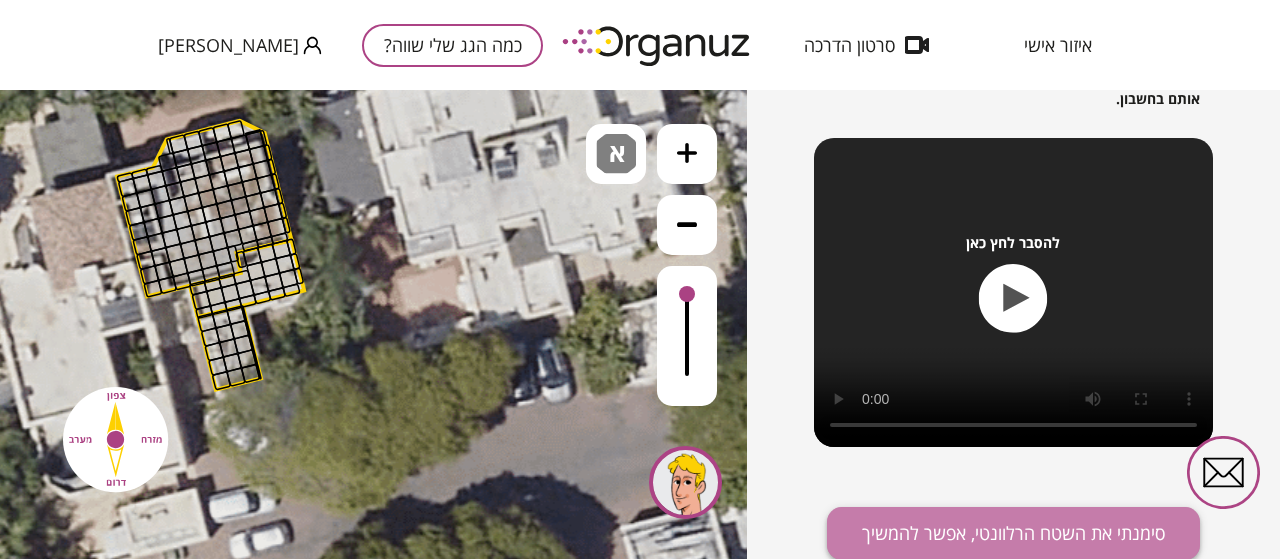 click on "סימנתי את השטח הרלוונטי, אפשר להמשיך" at bounding box center (1013, 533) 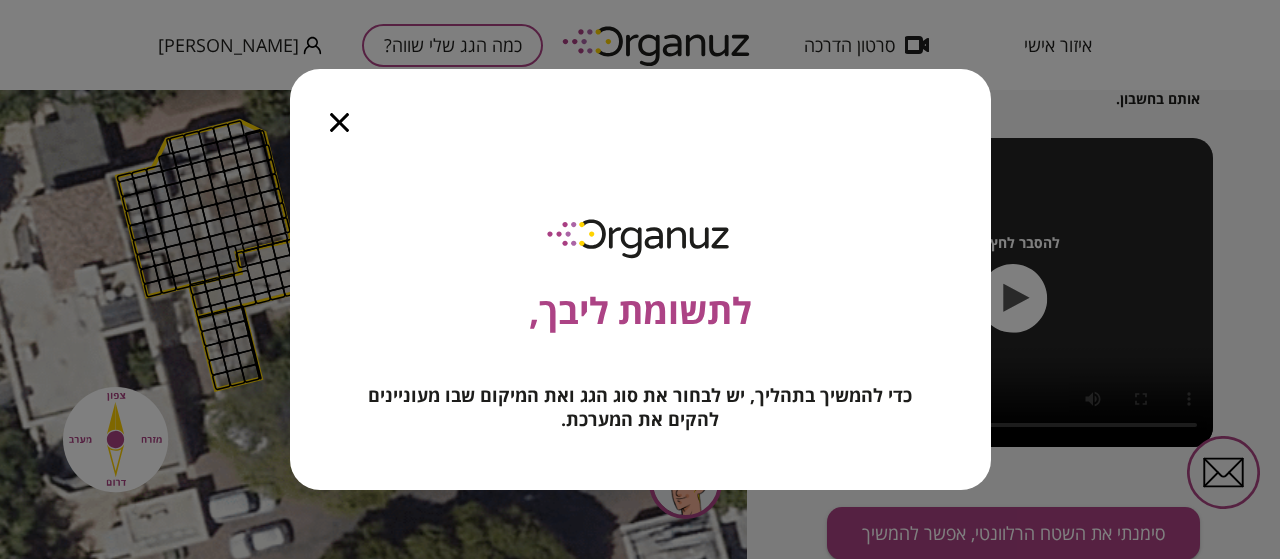 click 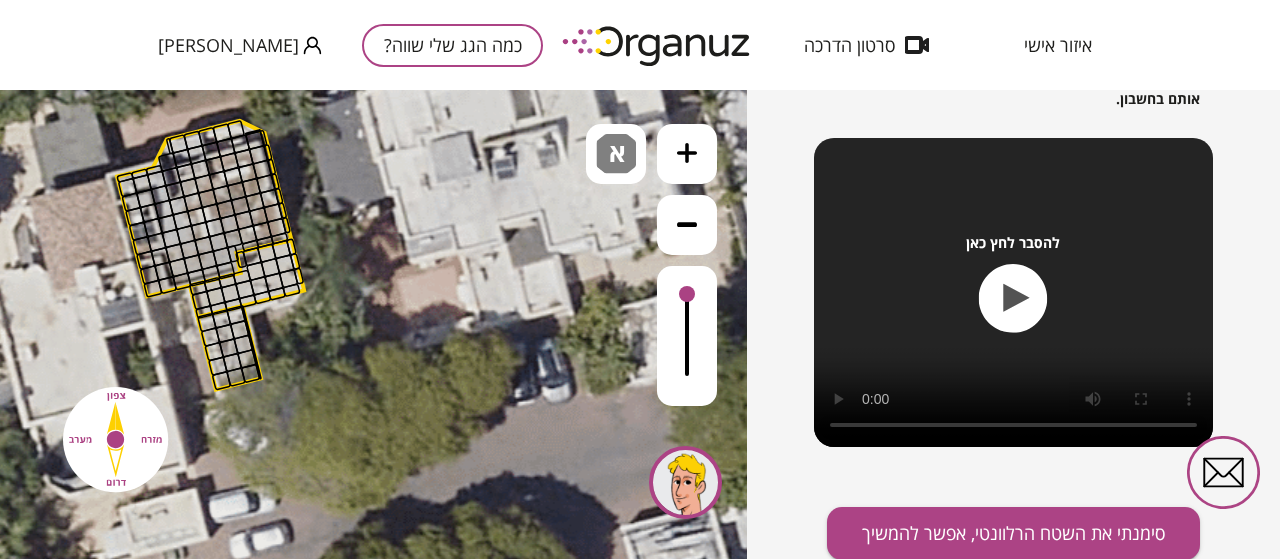click at bounding box center [687, 154] 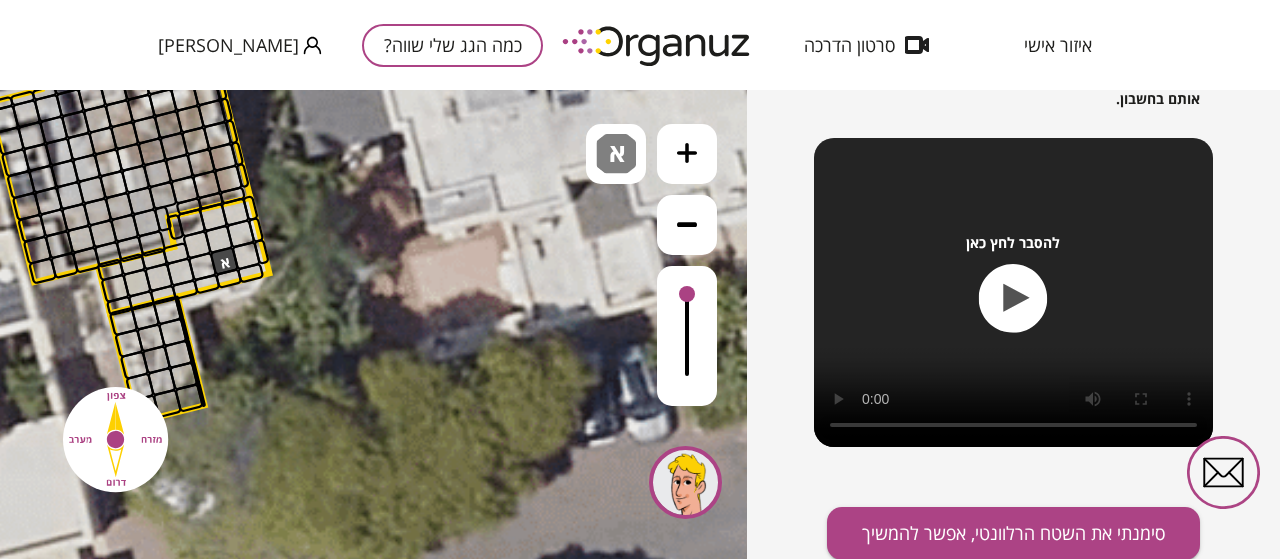 click at bounding box center (224, 261) 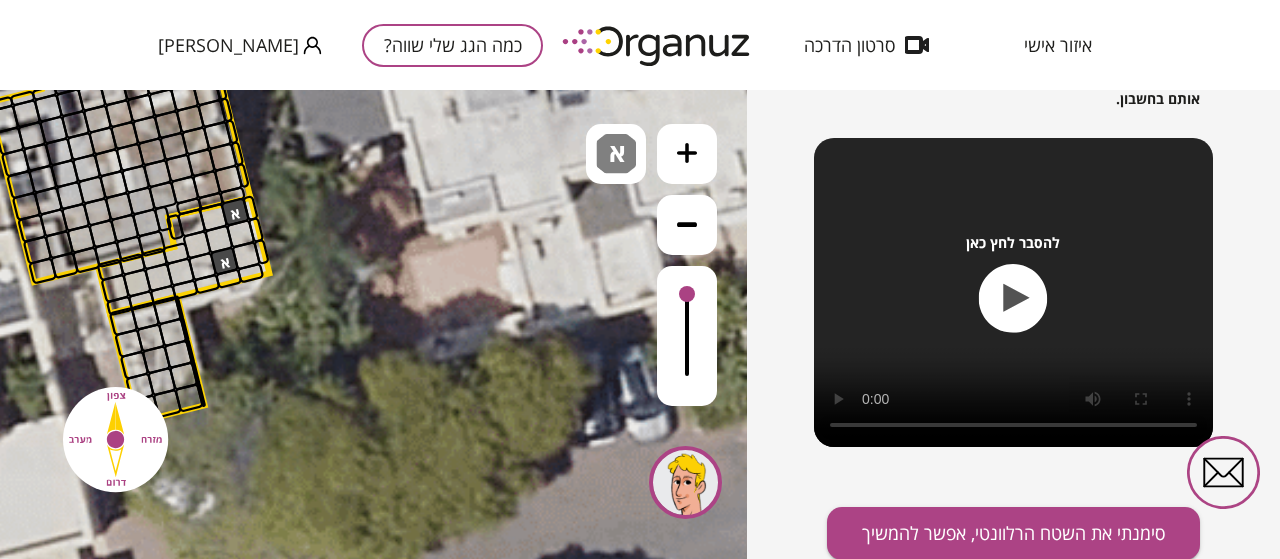click at bounding box center [235, 212] 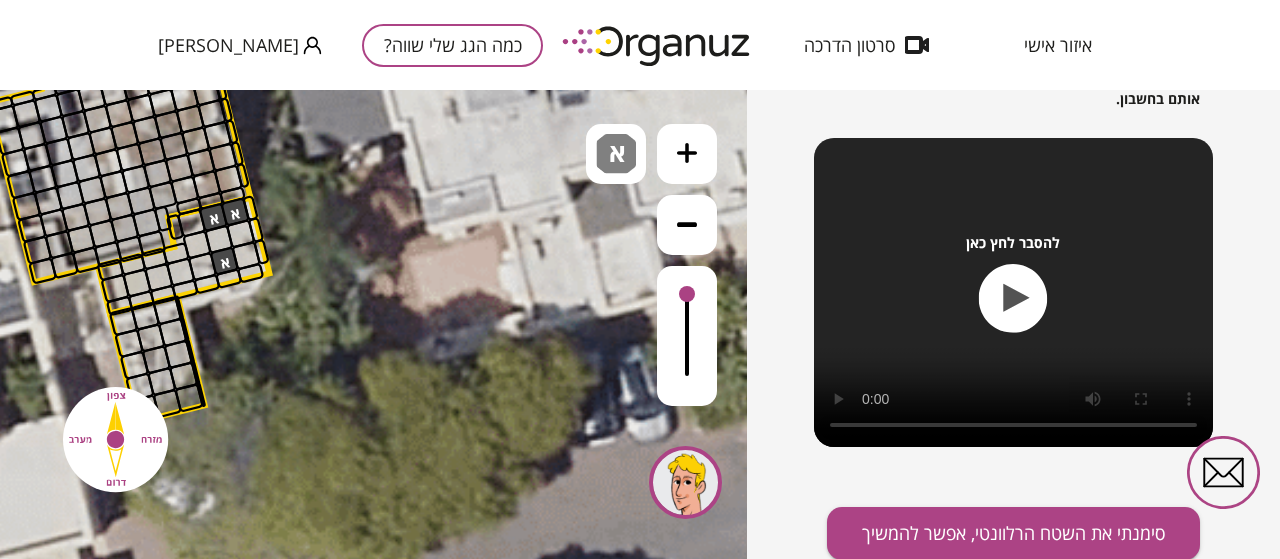click at bounding box center (213, 217) 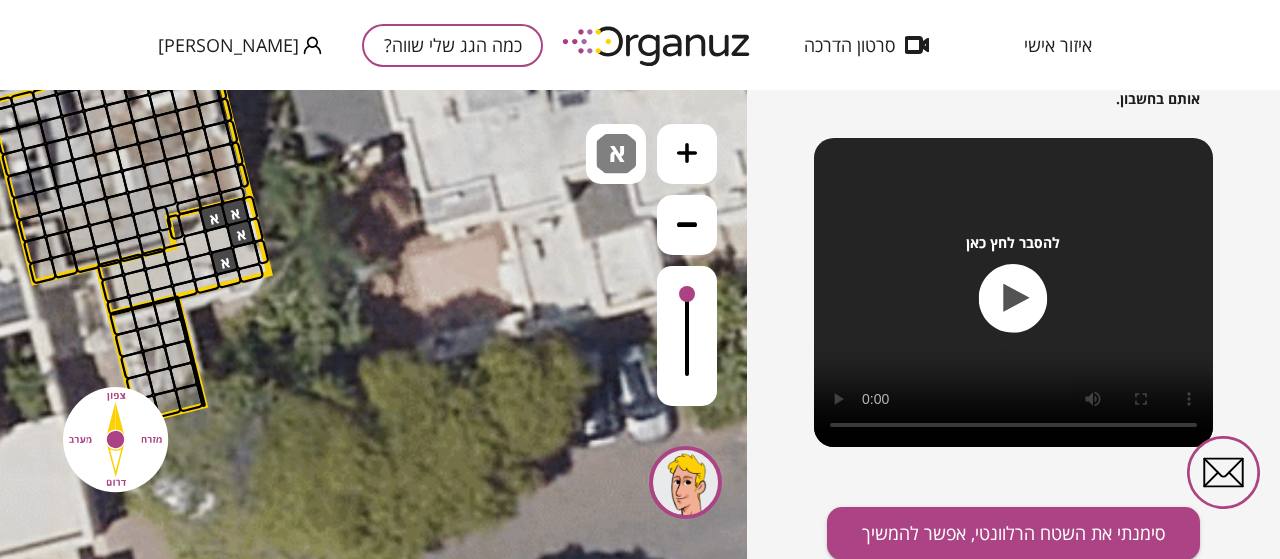click at bounding box center [241, 234] 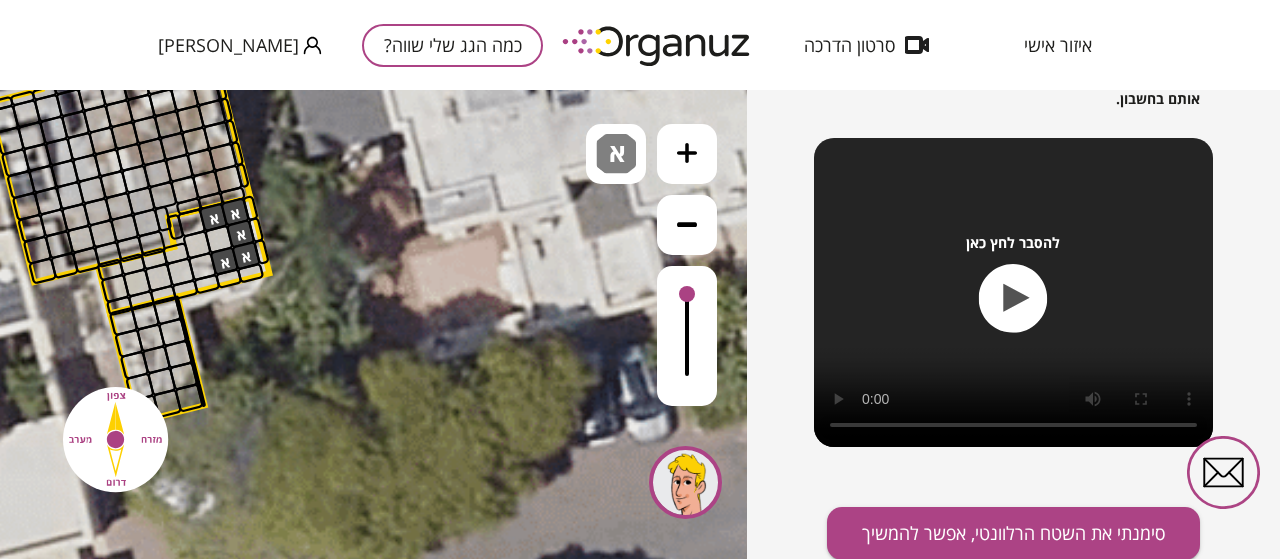 click at bounding box center [246, 256] 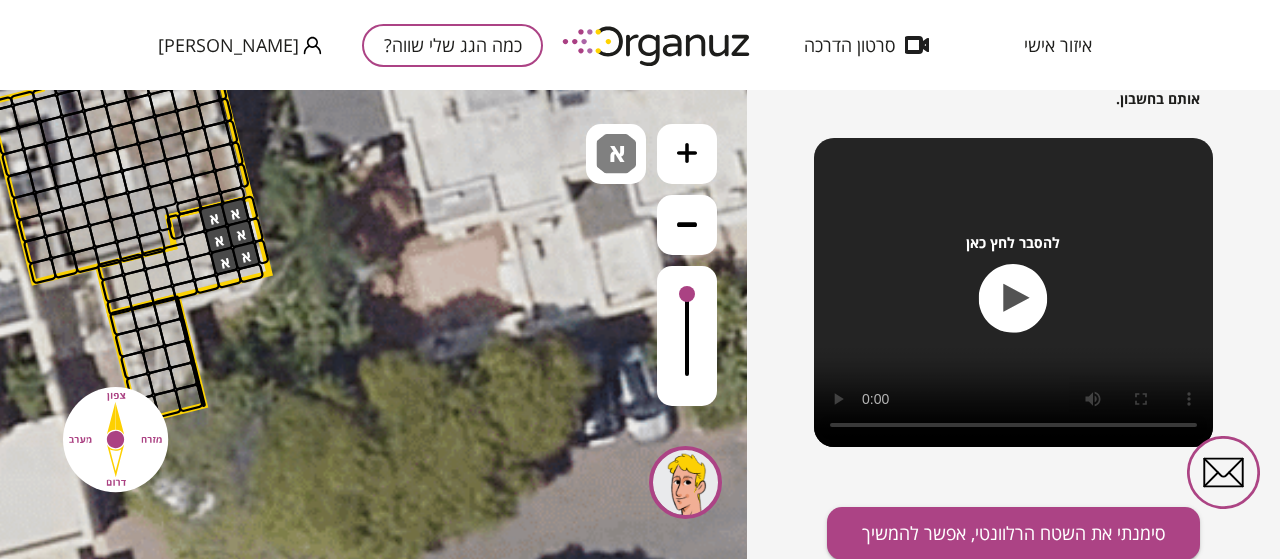 click at bounding box center (219, 239) 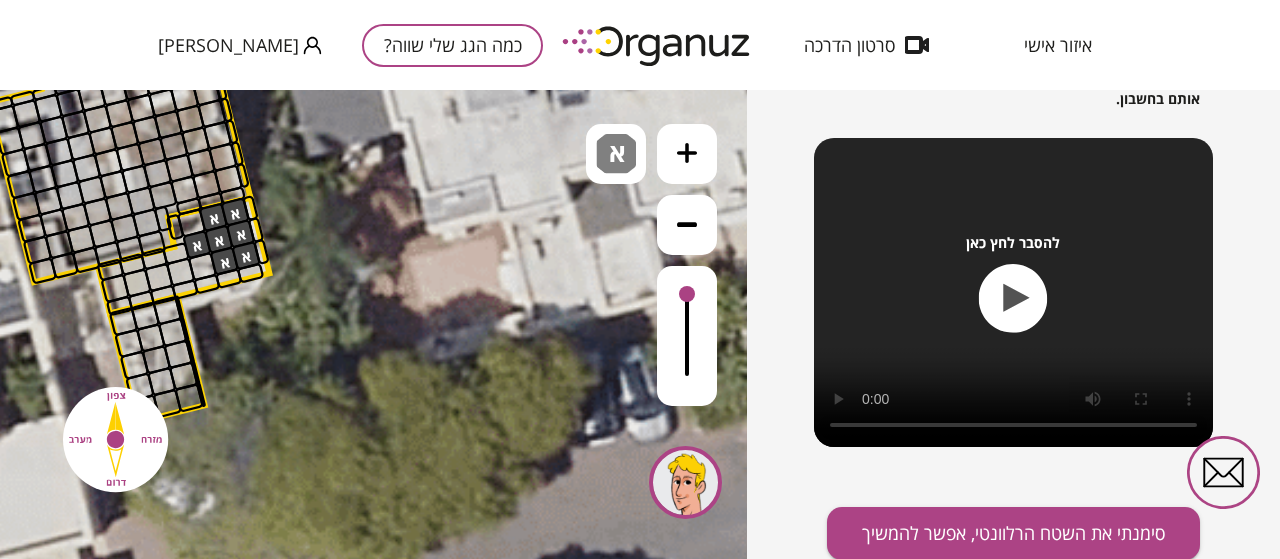 click at bounding box center [197, 245] 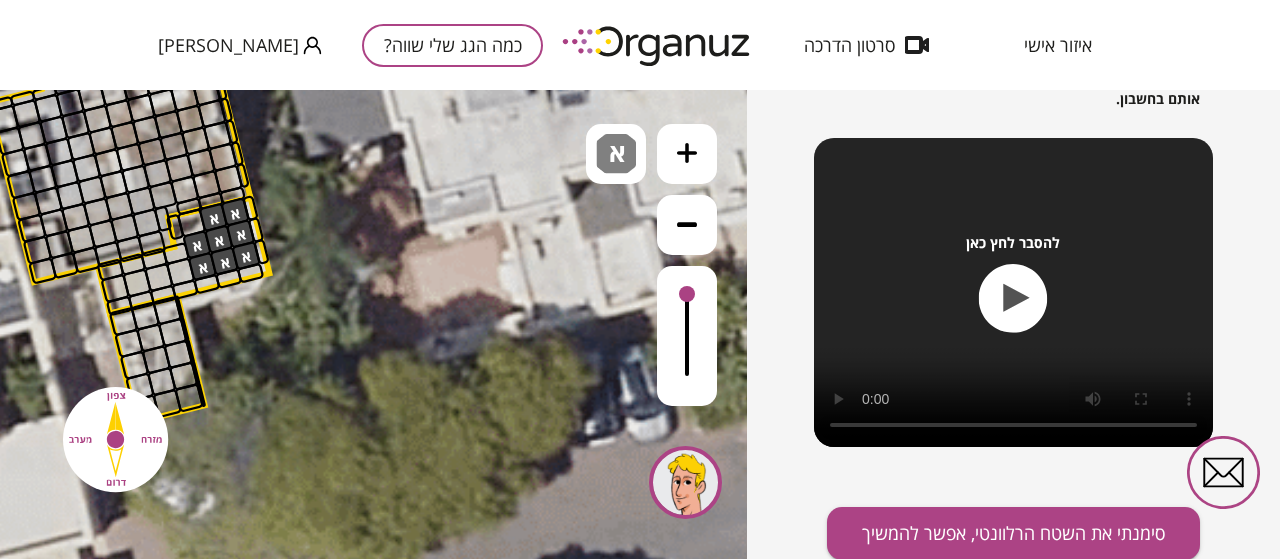 click at bounding box center [202, 267] 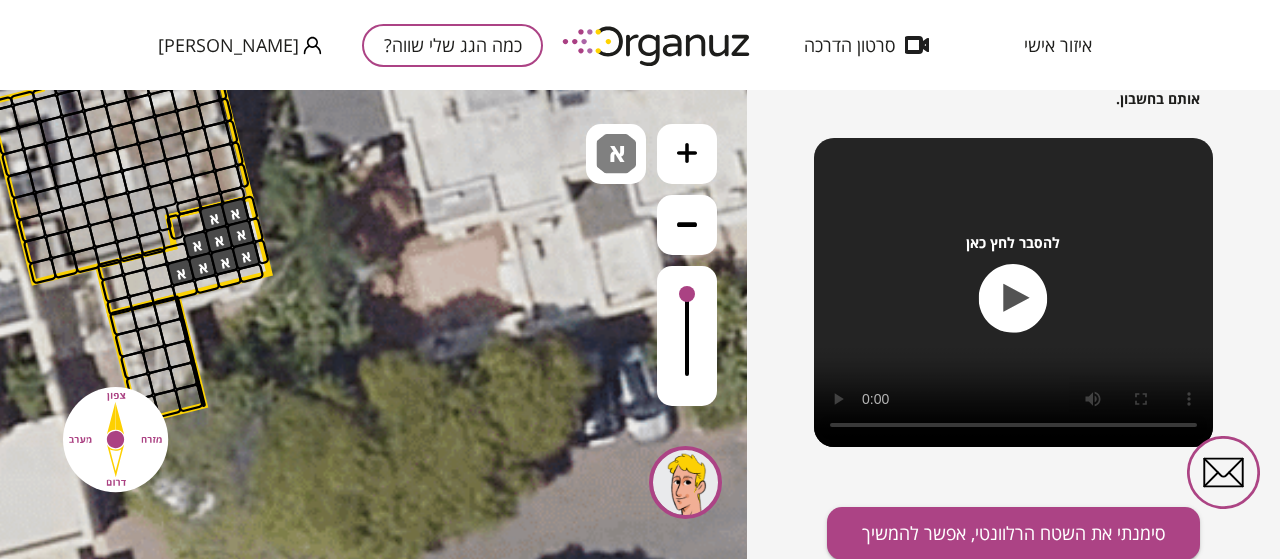 click at bounding box center (181, 272) 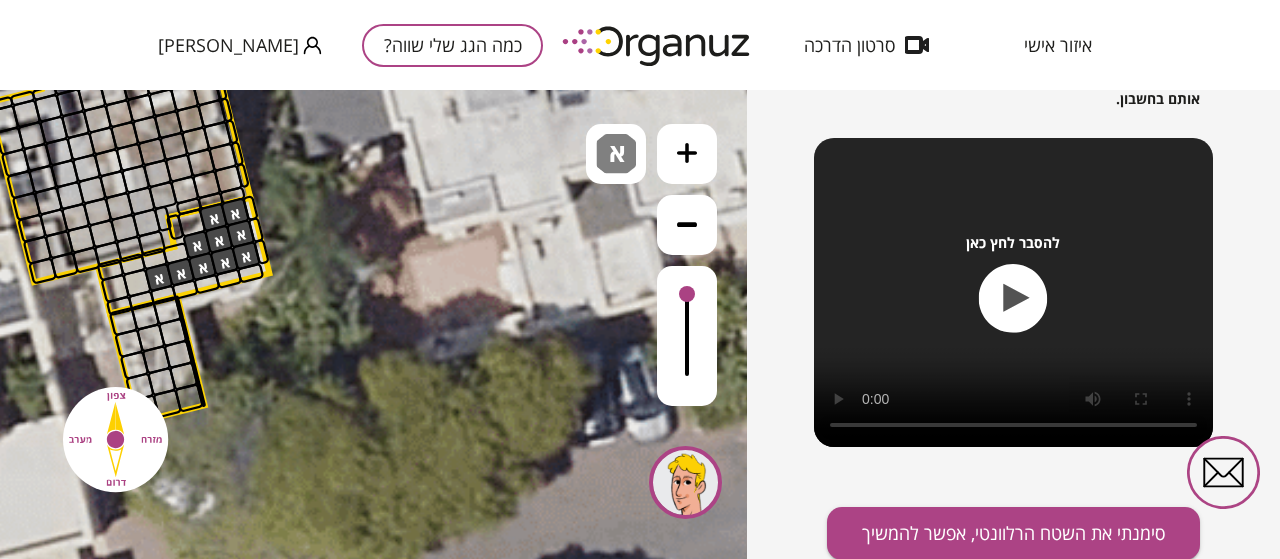 click at bounding box center (159, 278) 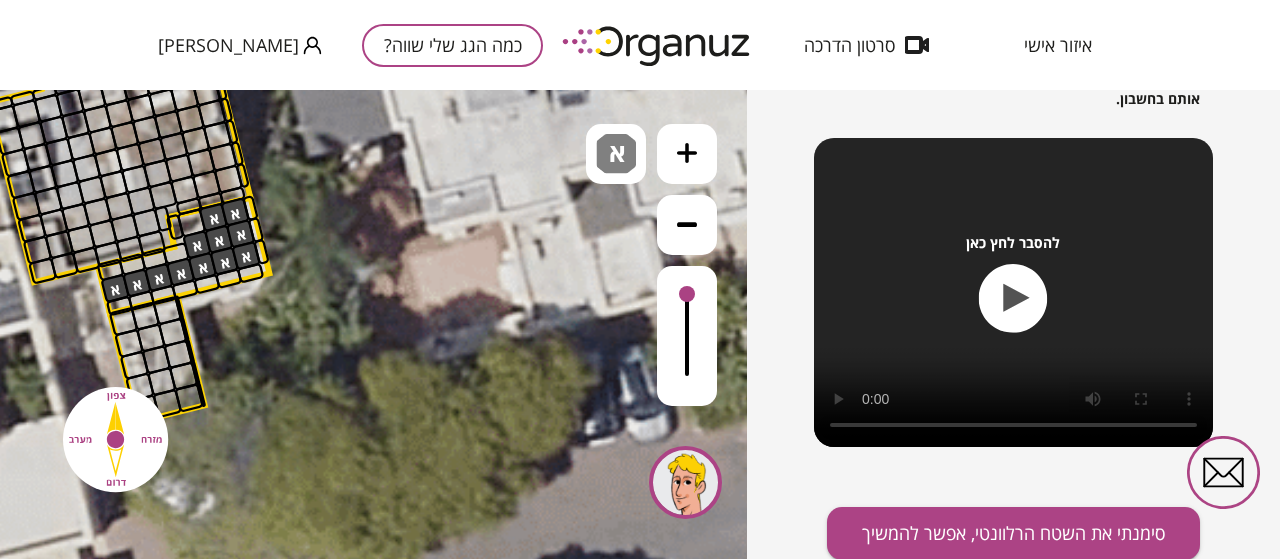 click at bounding box center (-1261, -1346) 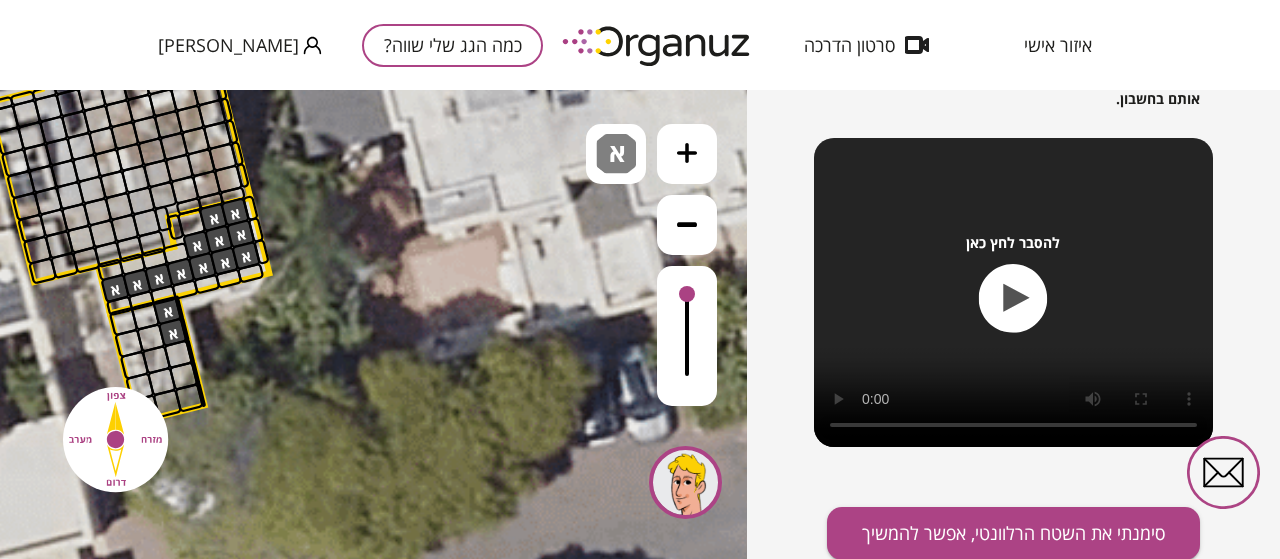 drag, startPoint x: 172, startPoint y: 309, endPoint x: 172, endPoint y: 328, distance: 19 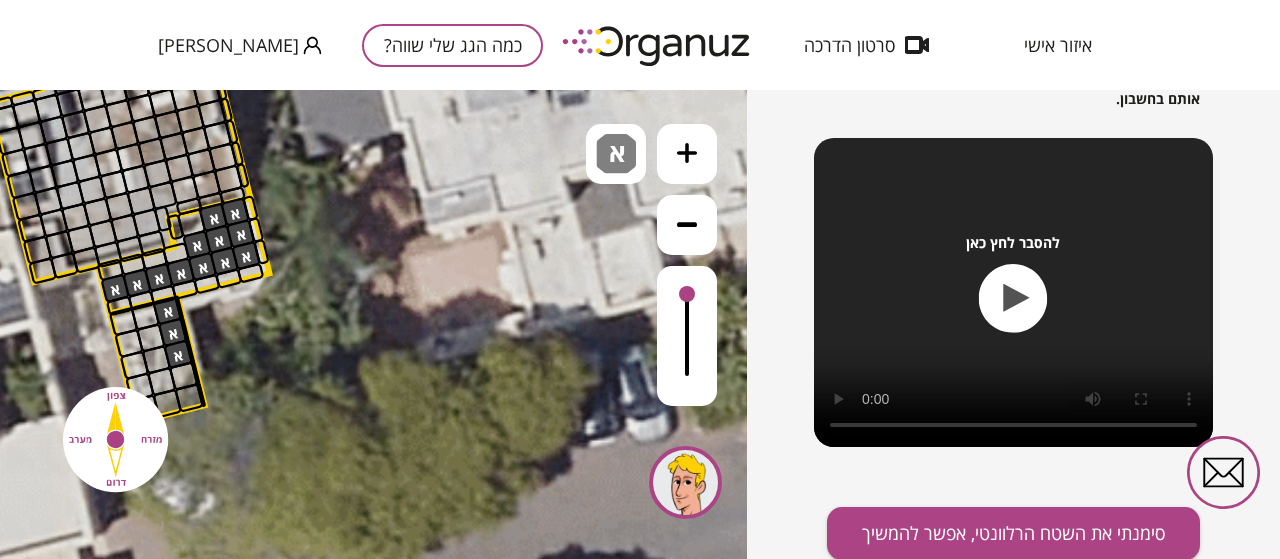 click at bounding box center [178, 354] 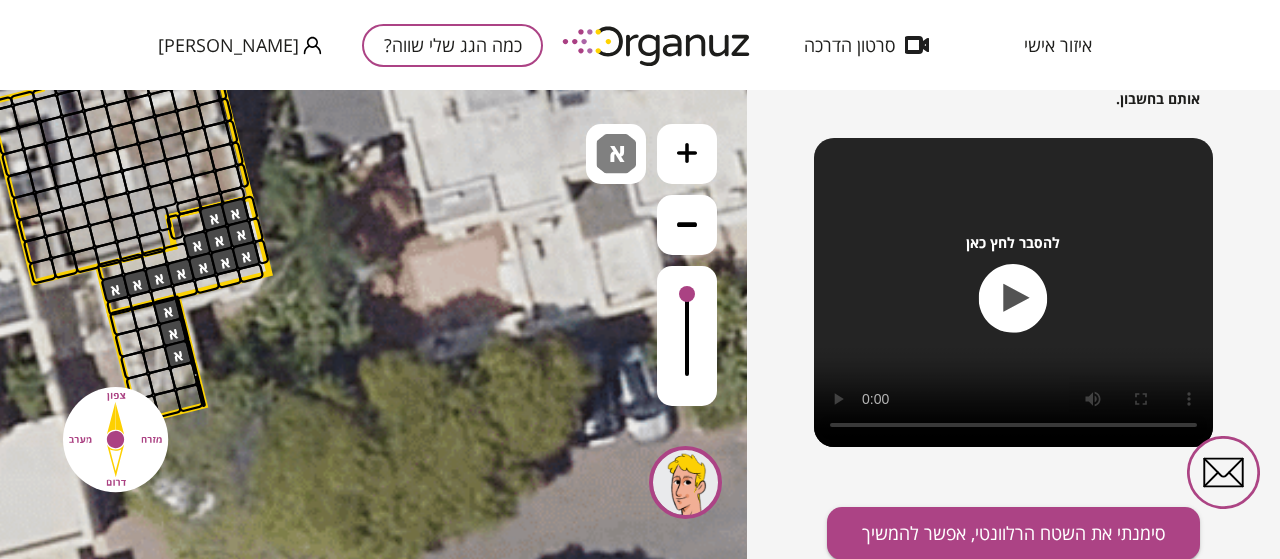 click at bounding box center (195, 373) 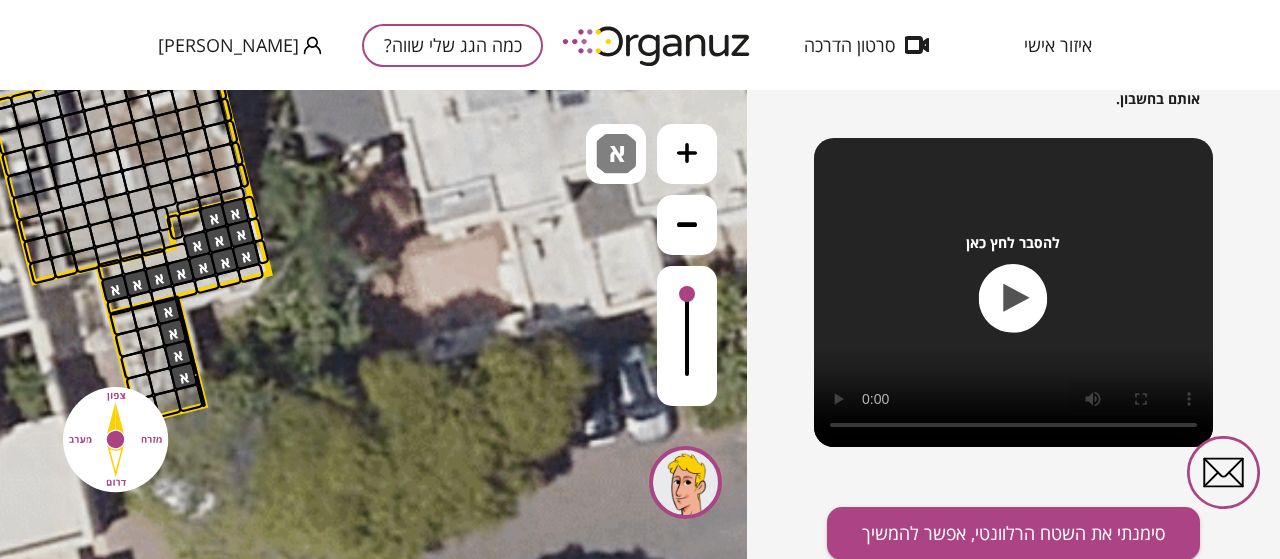 click at bounding box center [184, 376] 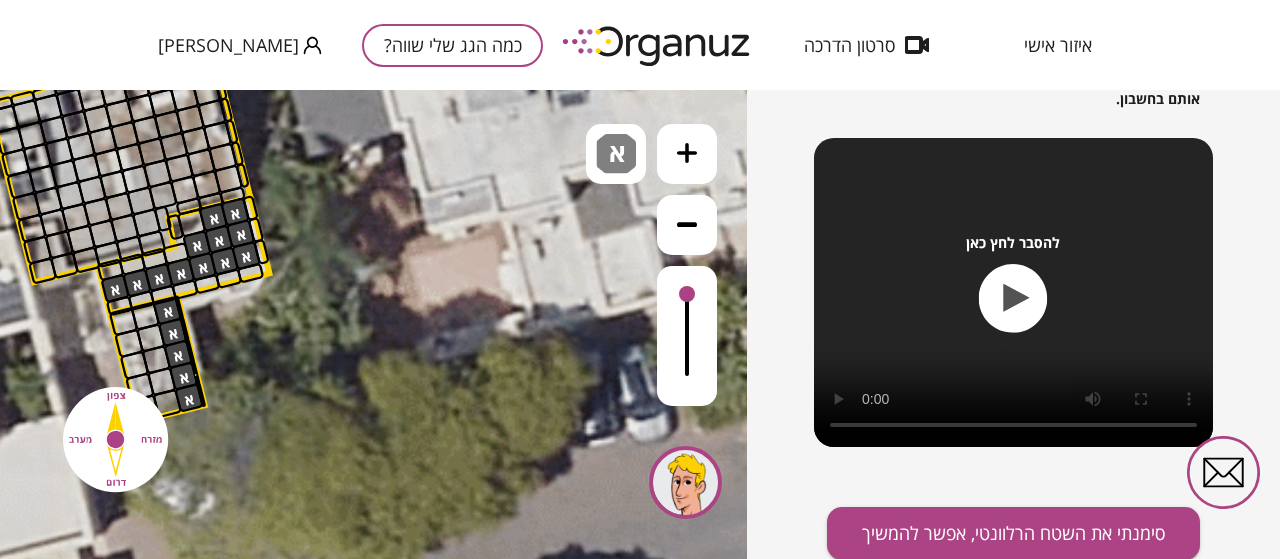 click at bounding box center [189, 398] 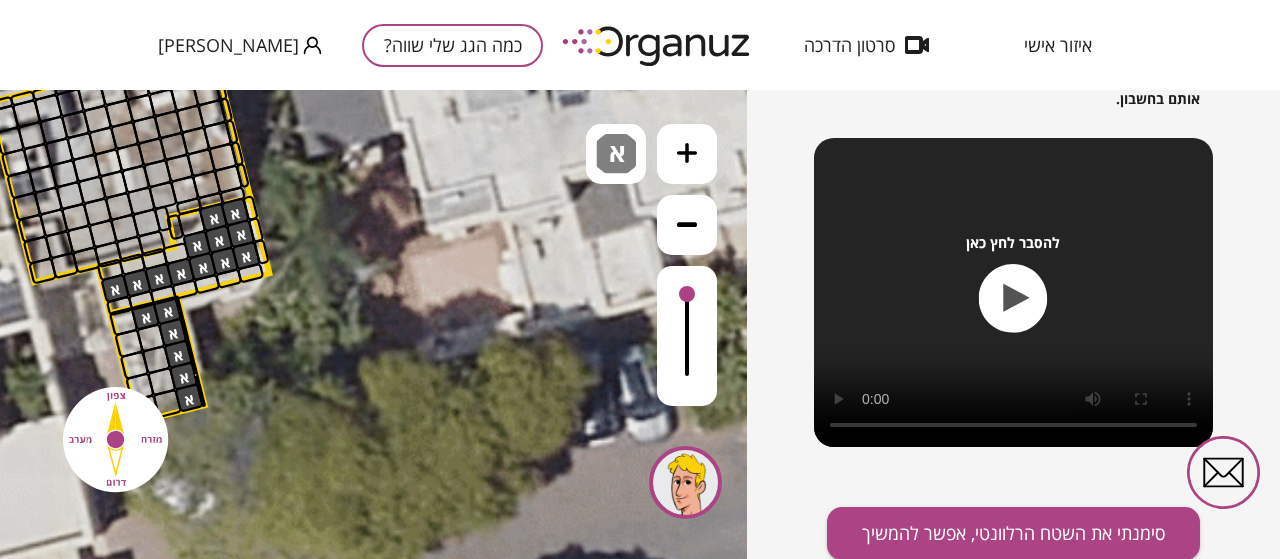 click at bounding box center [145, 316] 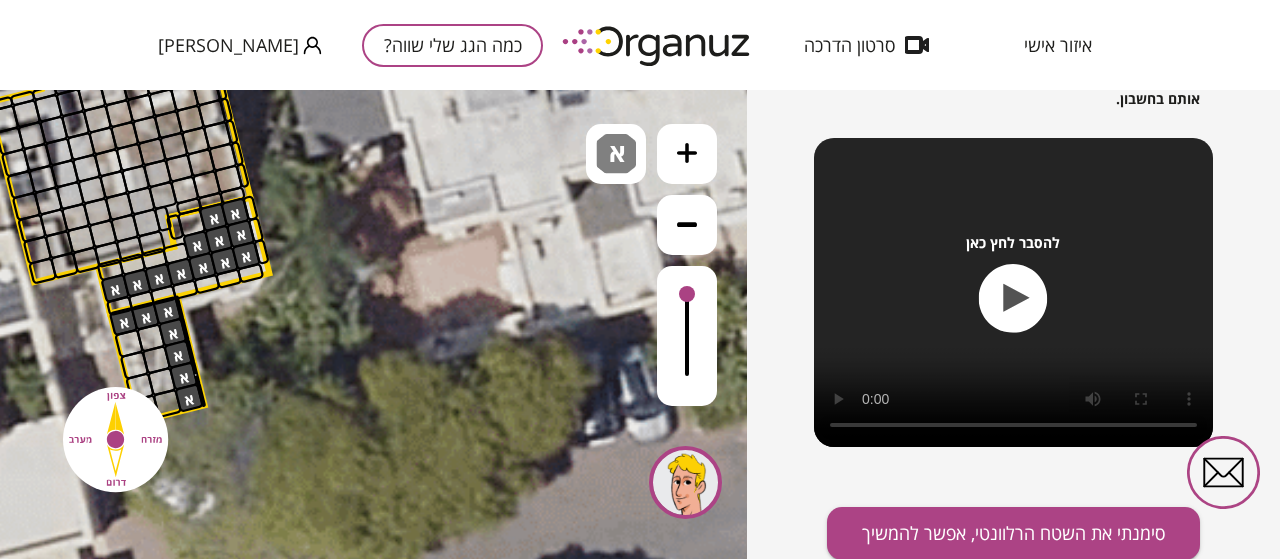 click at bounding box center (124, 322) 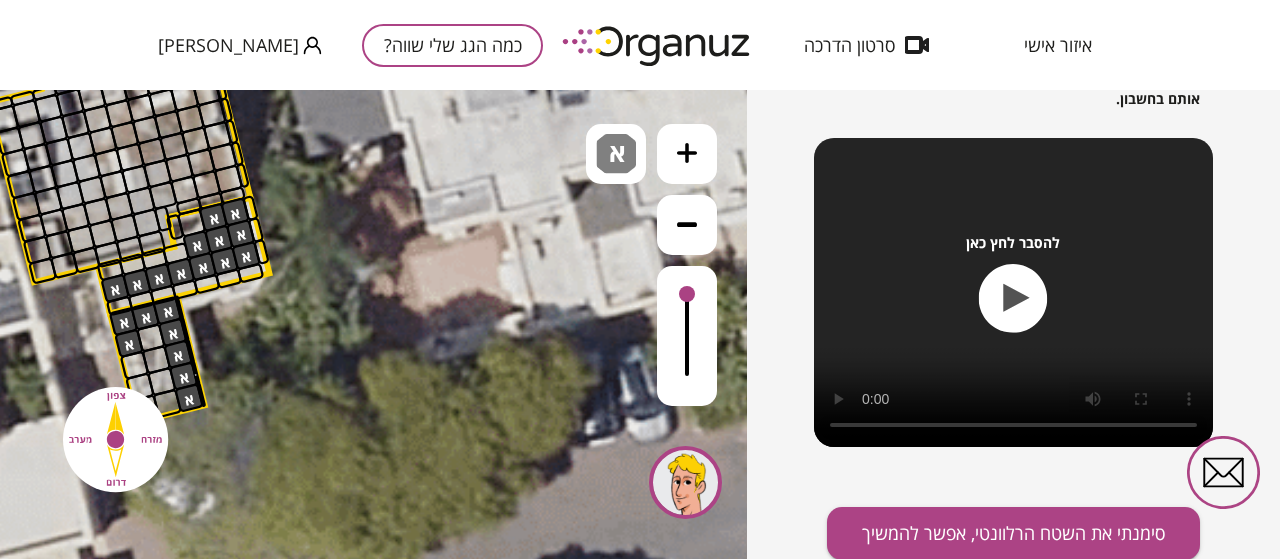 click at bounding box center [129, 343] 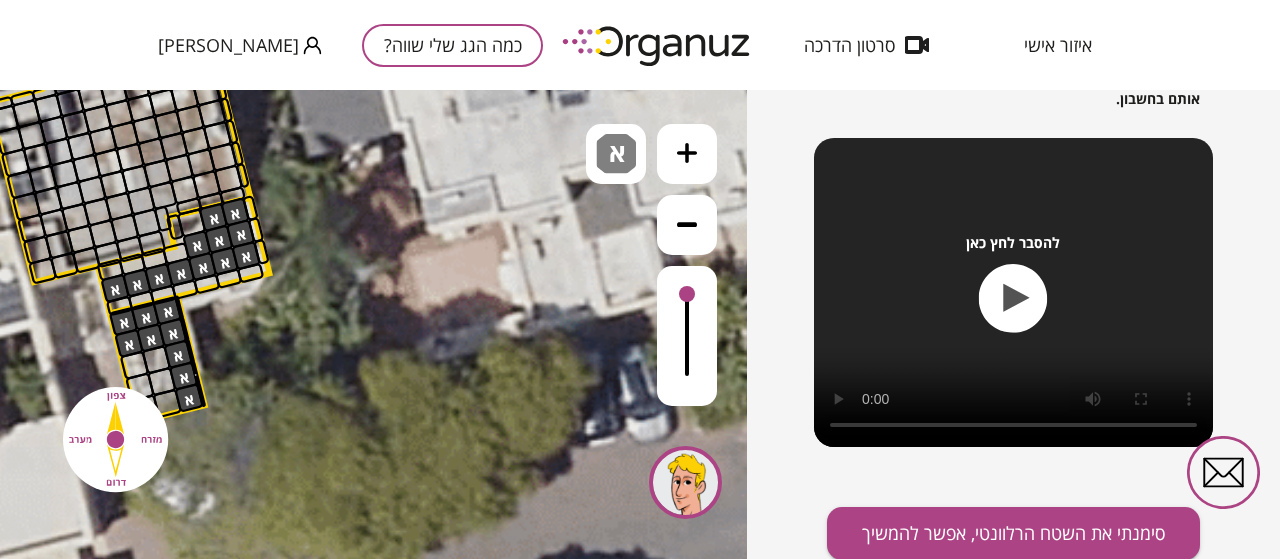 click at bounding box center (151, 338) 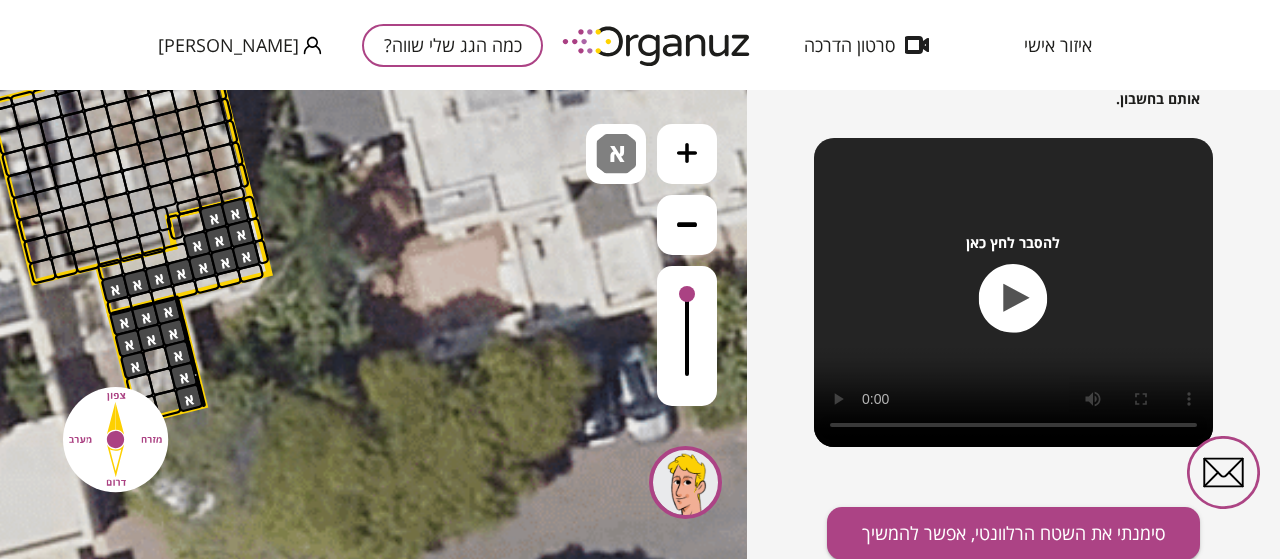 click at bounding box center [135, 365] 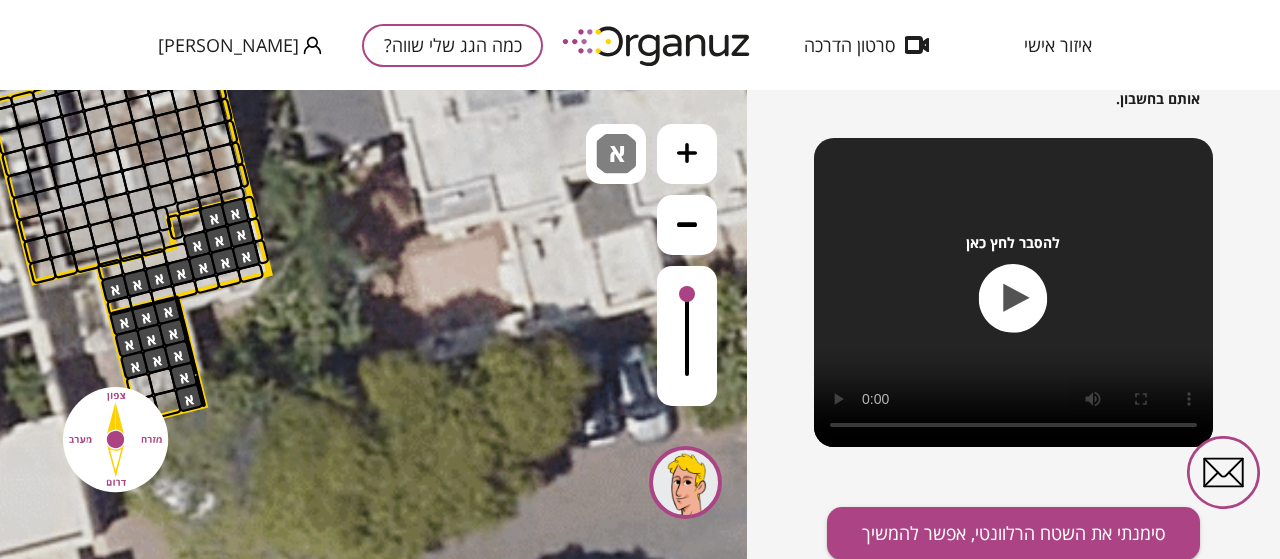 click at bounding box center [156, 360] 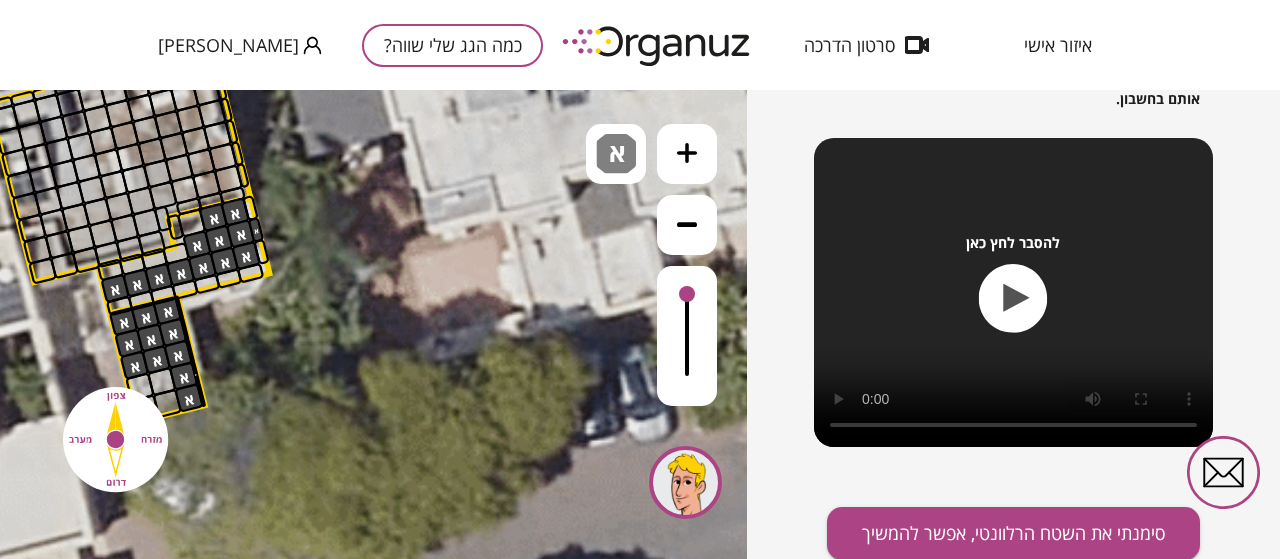 drag, startPoint x: 229, startPoint y: 241, endPoint x: 308, endPoint y: 230, distance: 79.762146 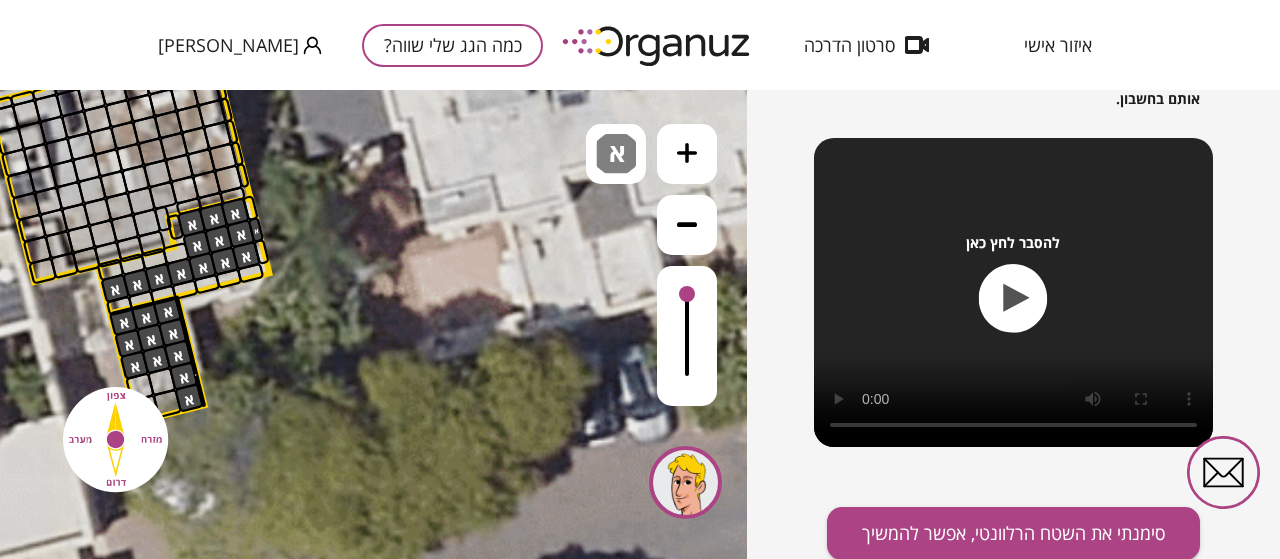 click at bounding box center [192, 223] 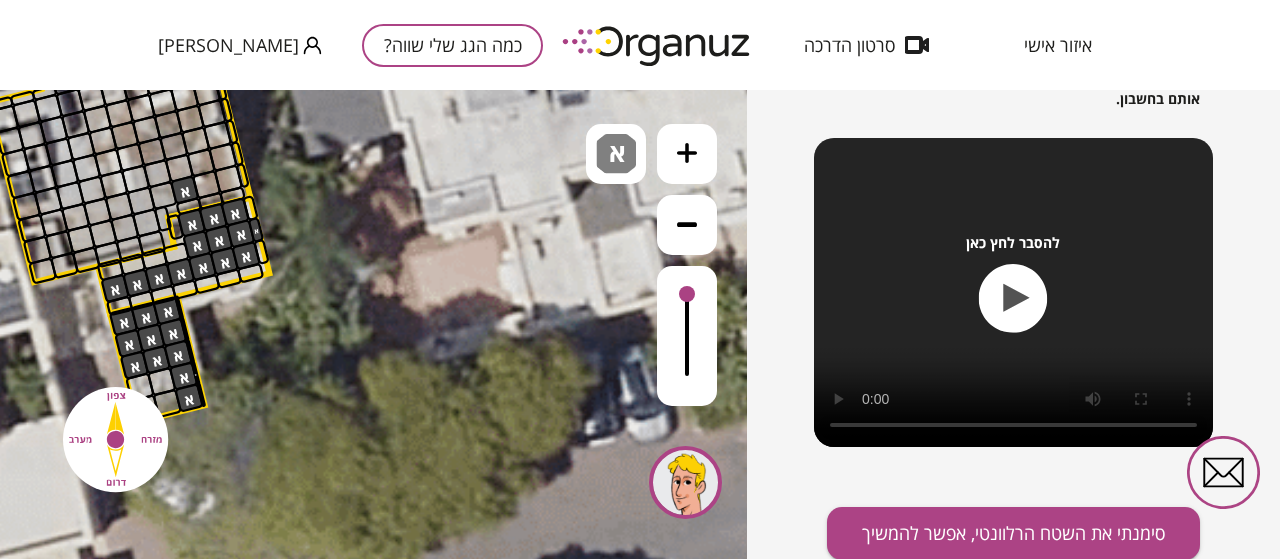 click at bounding box center (185, 190) 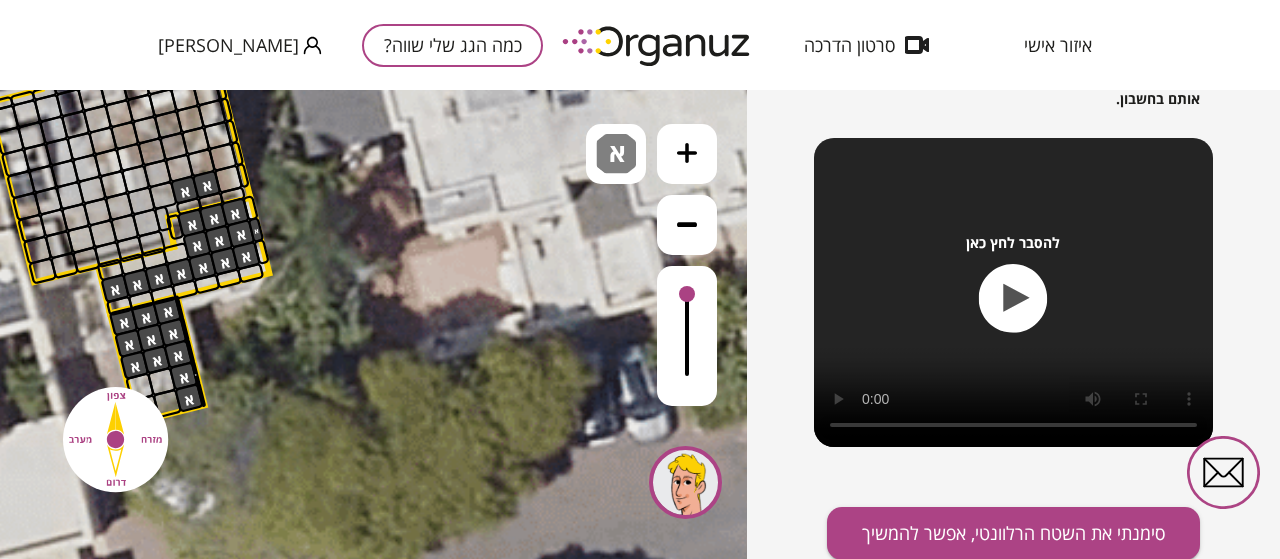 click at bounding box center (207, 185) 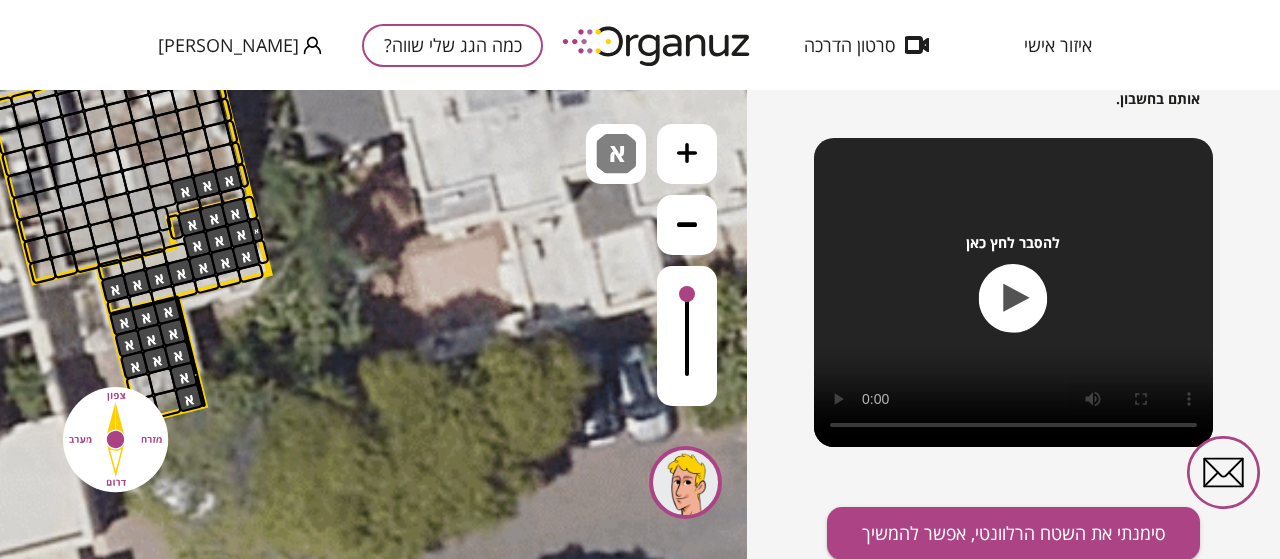 click at bounding box center [228, 179] 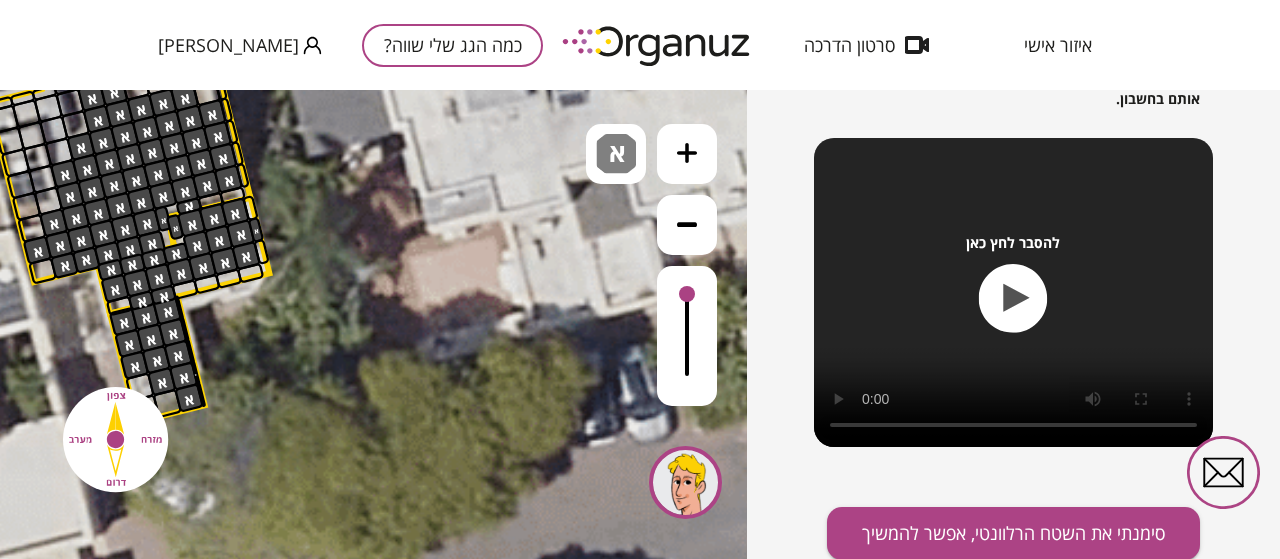 drag, startPoint x: 219, startPoint y: 155, endPoint x: 134, endPoint y: 123, distance: 90.824005 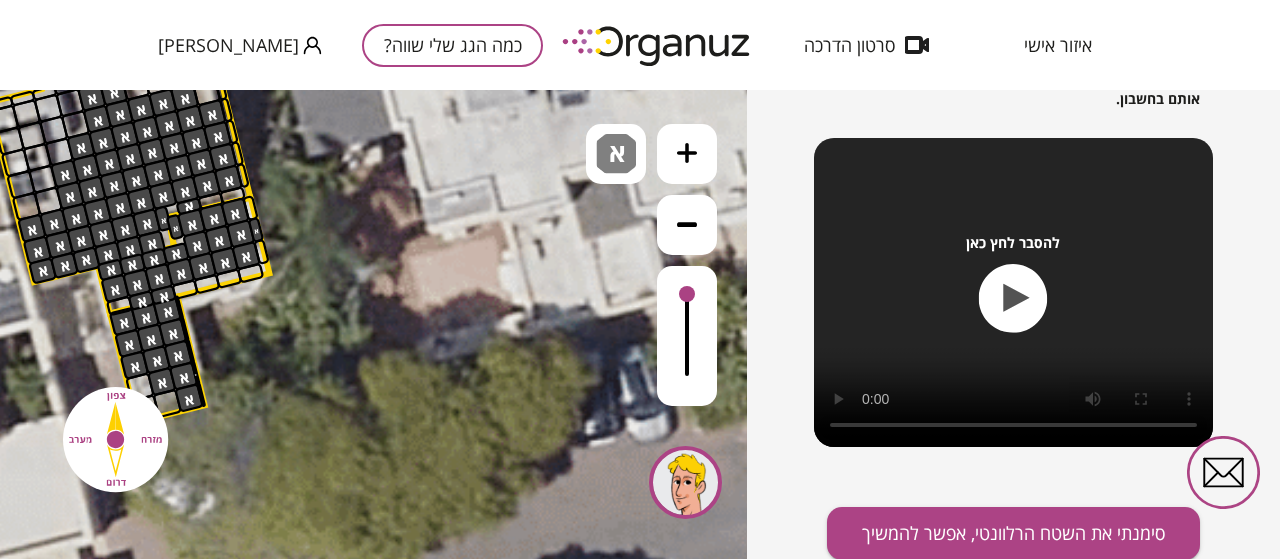 drag, startPoint x: 51, startPoint y: 271, endPoint x: 35, endPoint y: 230, distance: 44.011364 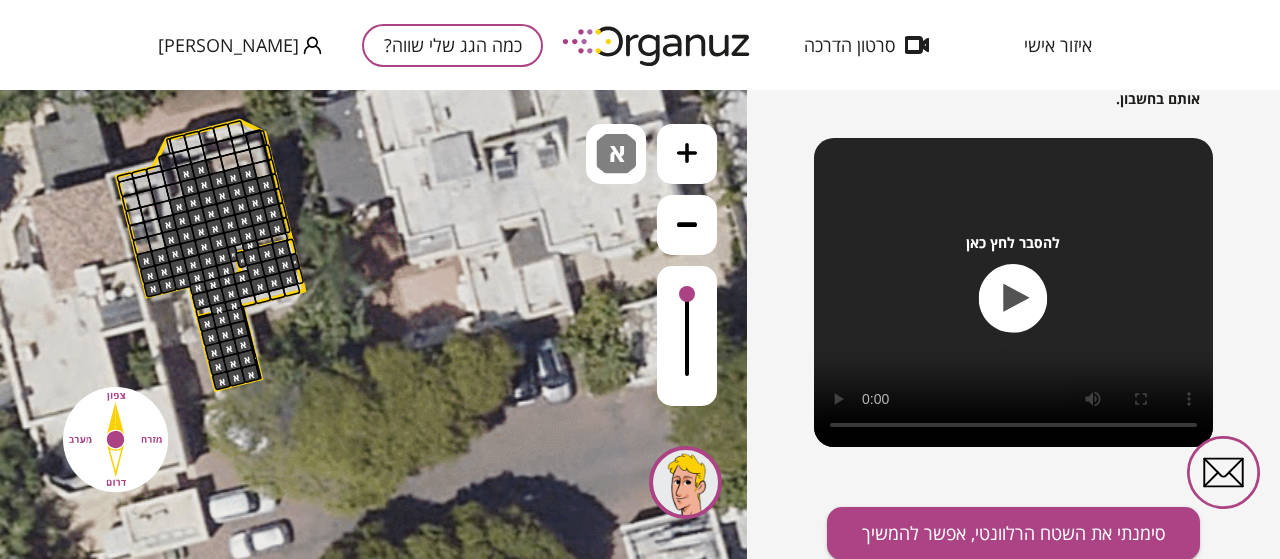 drag, startPoint x: 236, startPoint y: 373, endPoint x: 213, endPoint y: 363, distance: 25.079872 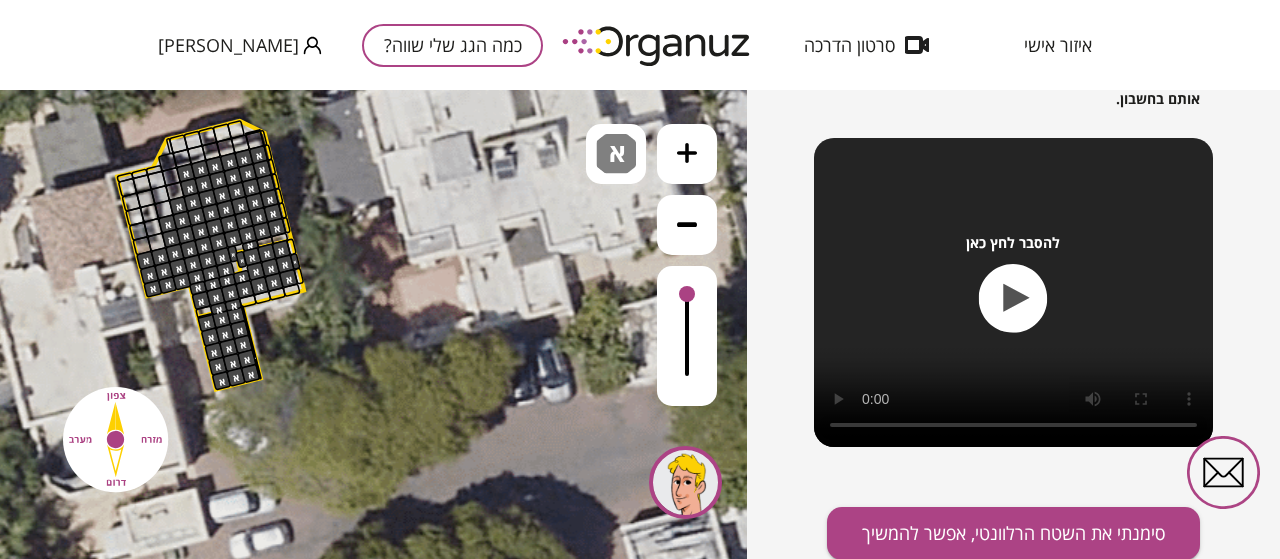 drag, startPoint x: 220, startPoint y: 165, endPoint x: 254, endPoint y: 147, distance: 38.470768 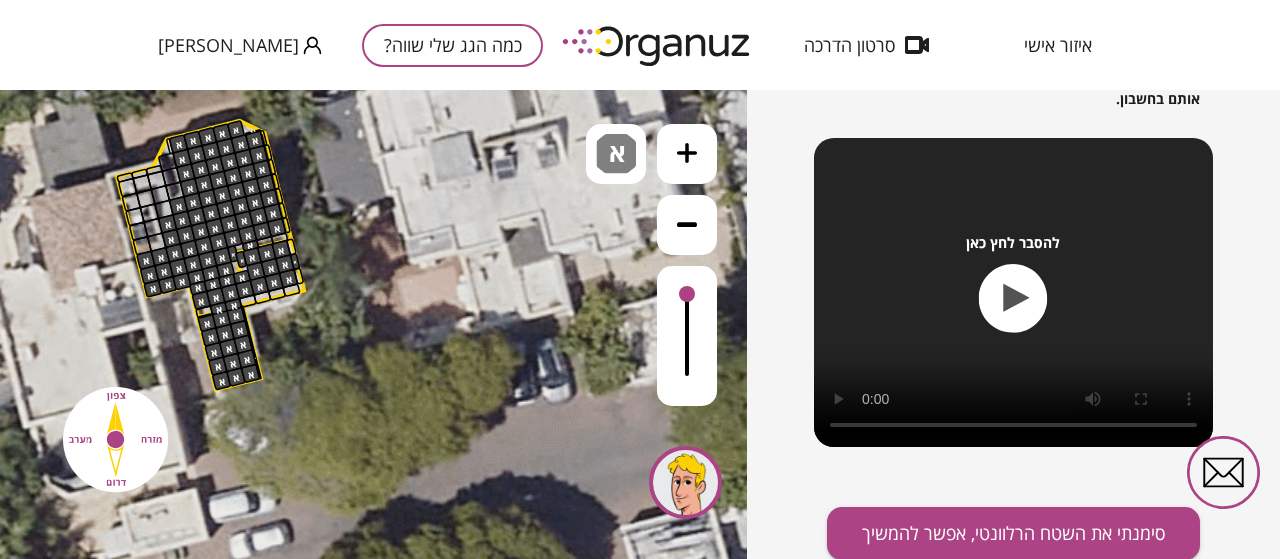 drag, startPoint x: 254, startPoint y: 147, endPoint x: 181, endPoint y: 147, distance: 73 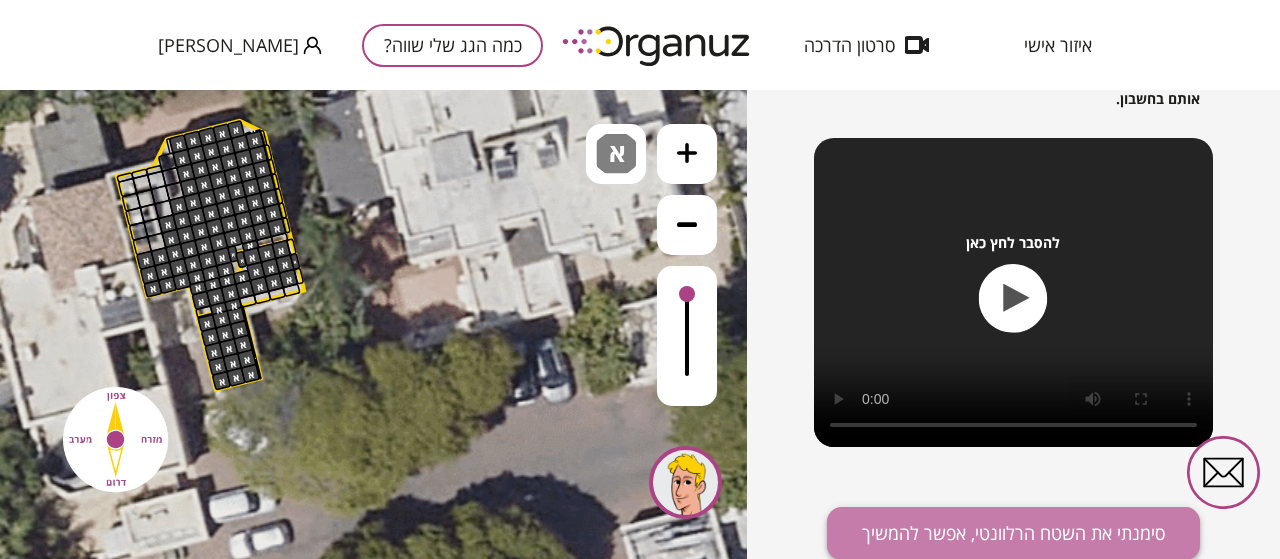 click on "סימנתי את השטח הרלוונטי, אפשר להמשיך" at bounding box center (1013, 533) 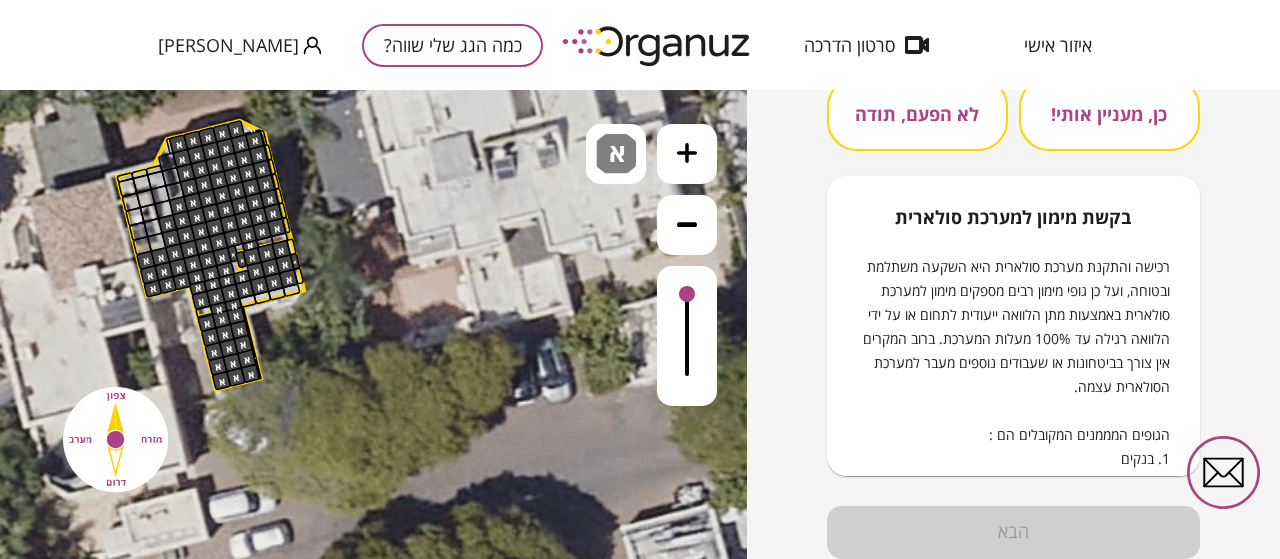 scroll, scrollTop: 321, scrollLeft: 0, axis: vertical 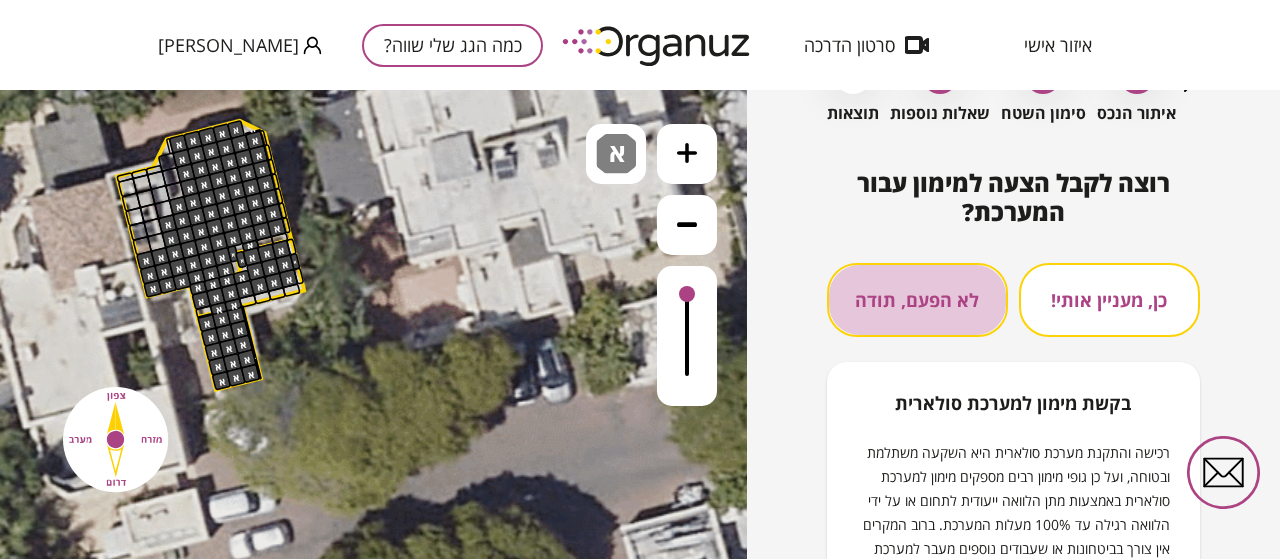 click on "לא הפעם, תודה" at bounding box center [917, 300] 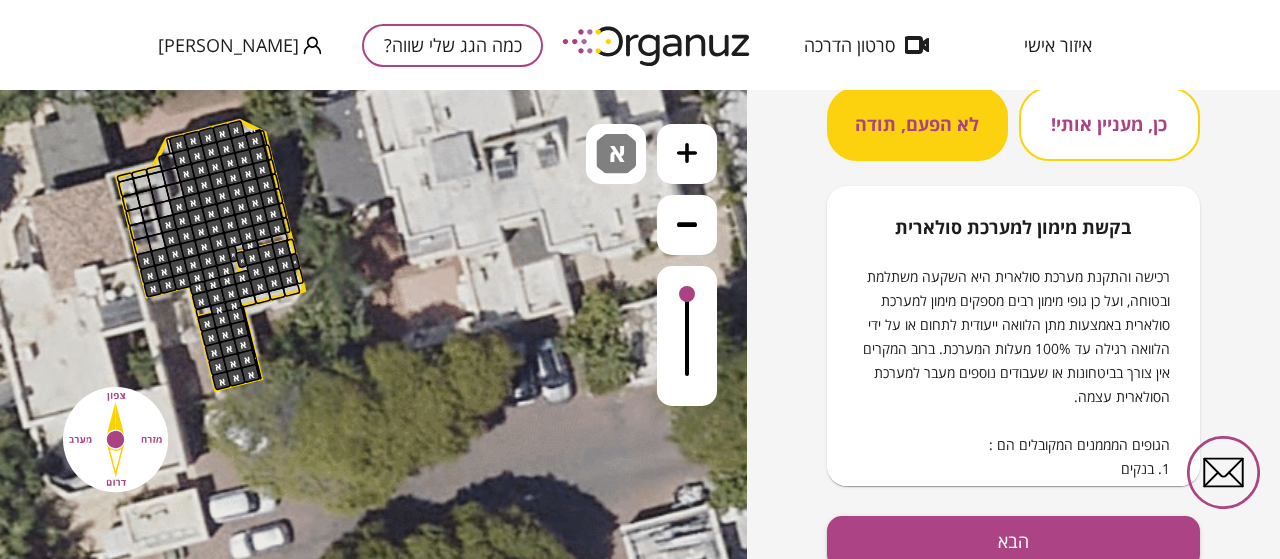 scroll, scrollTop: 315, scrollLeft: 0, axis: vertical 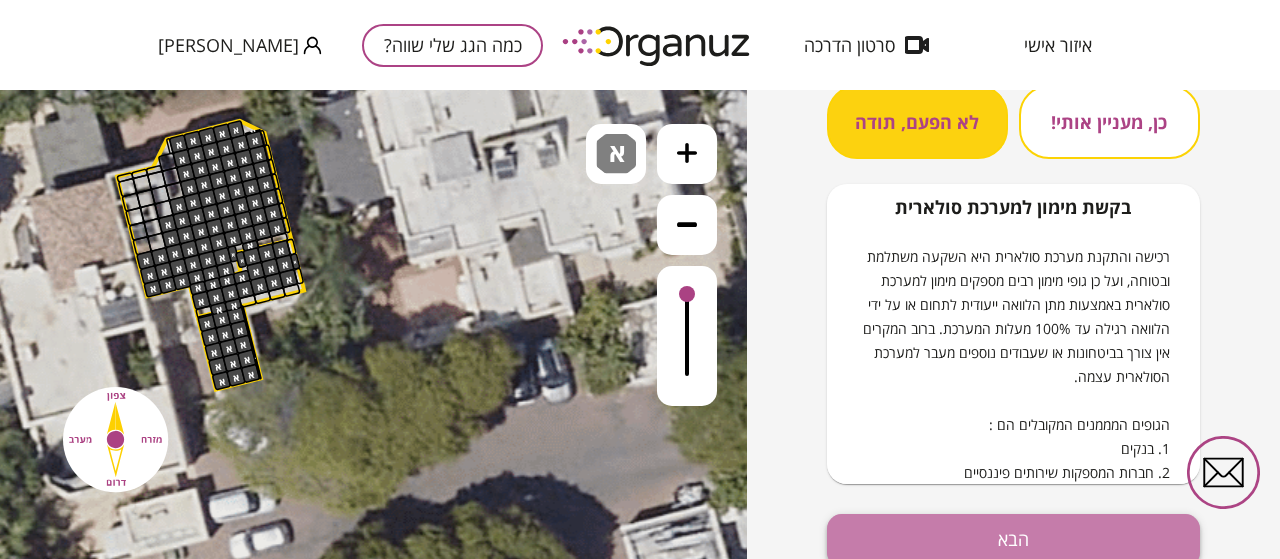 click on "הבא" at bounding box center (1013, 540) 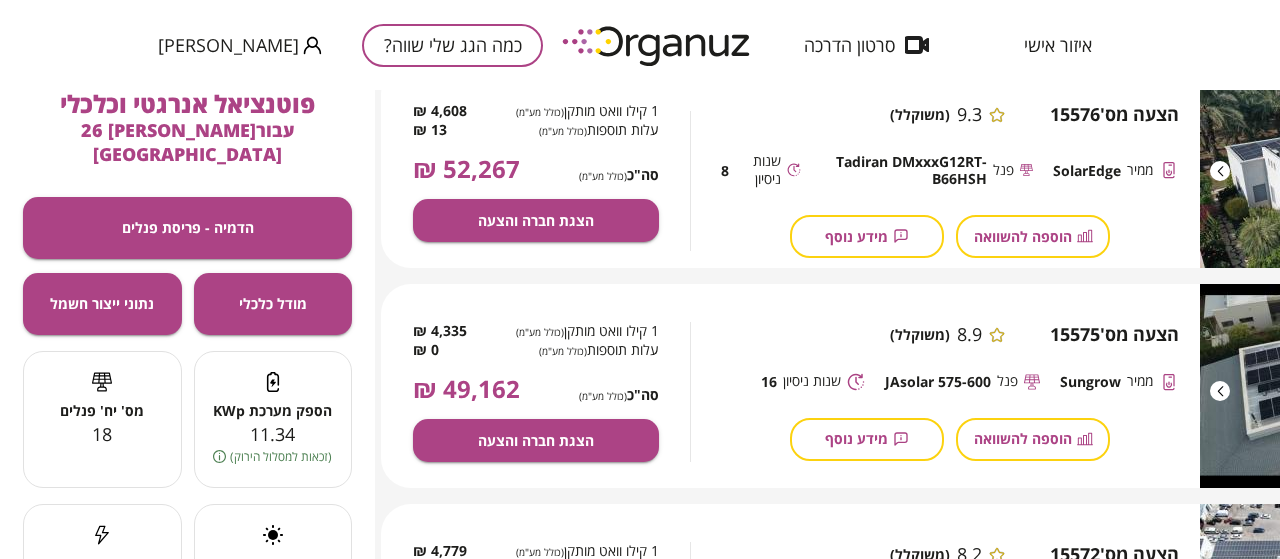 scroll, scrollTop: 334, scrollLeft: 34, axis: both 